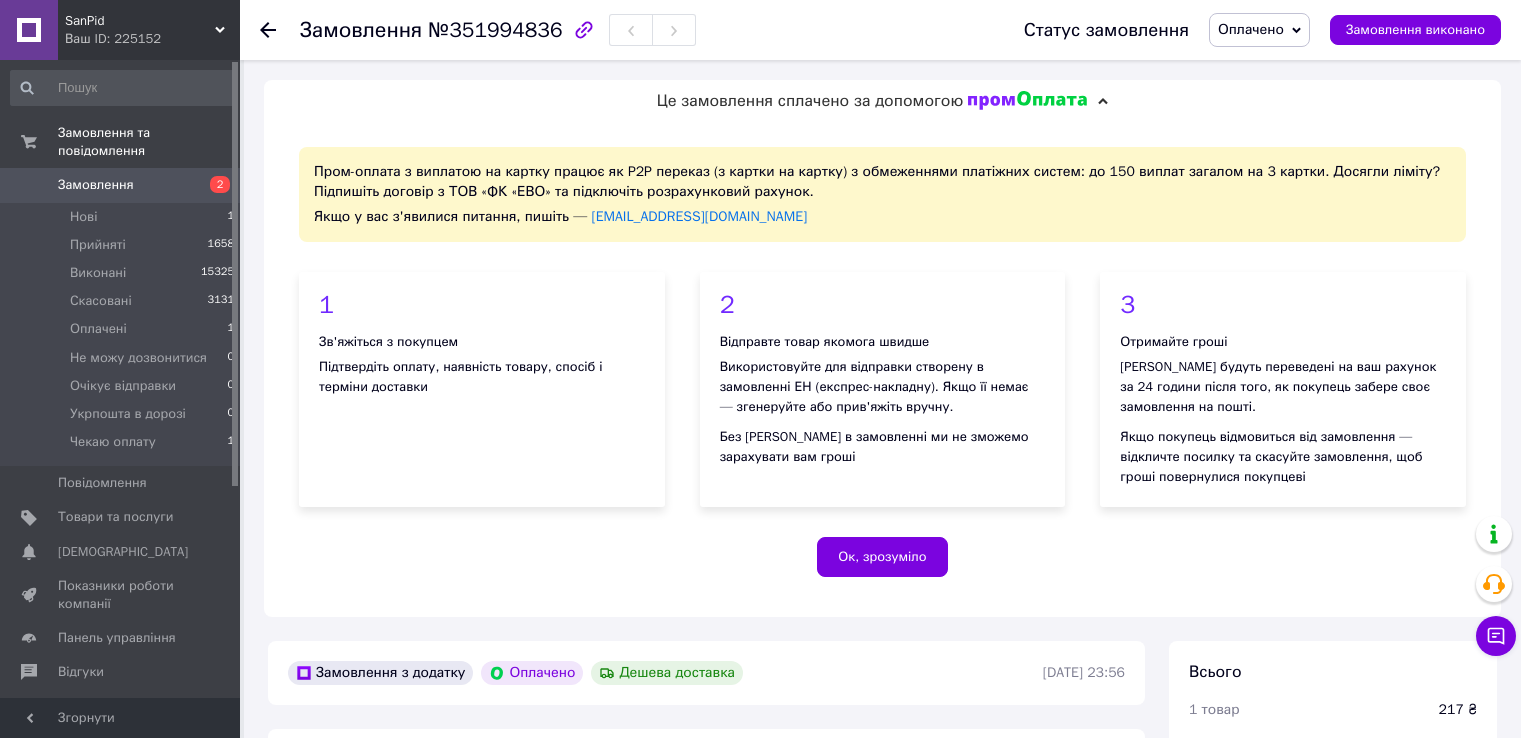 scroll, scrollTop: 353, scrollLeft: 0, axis: vertical 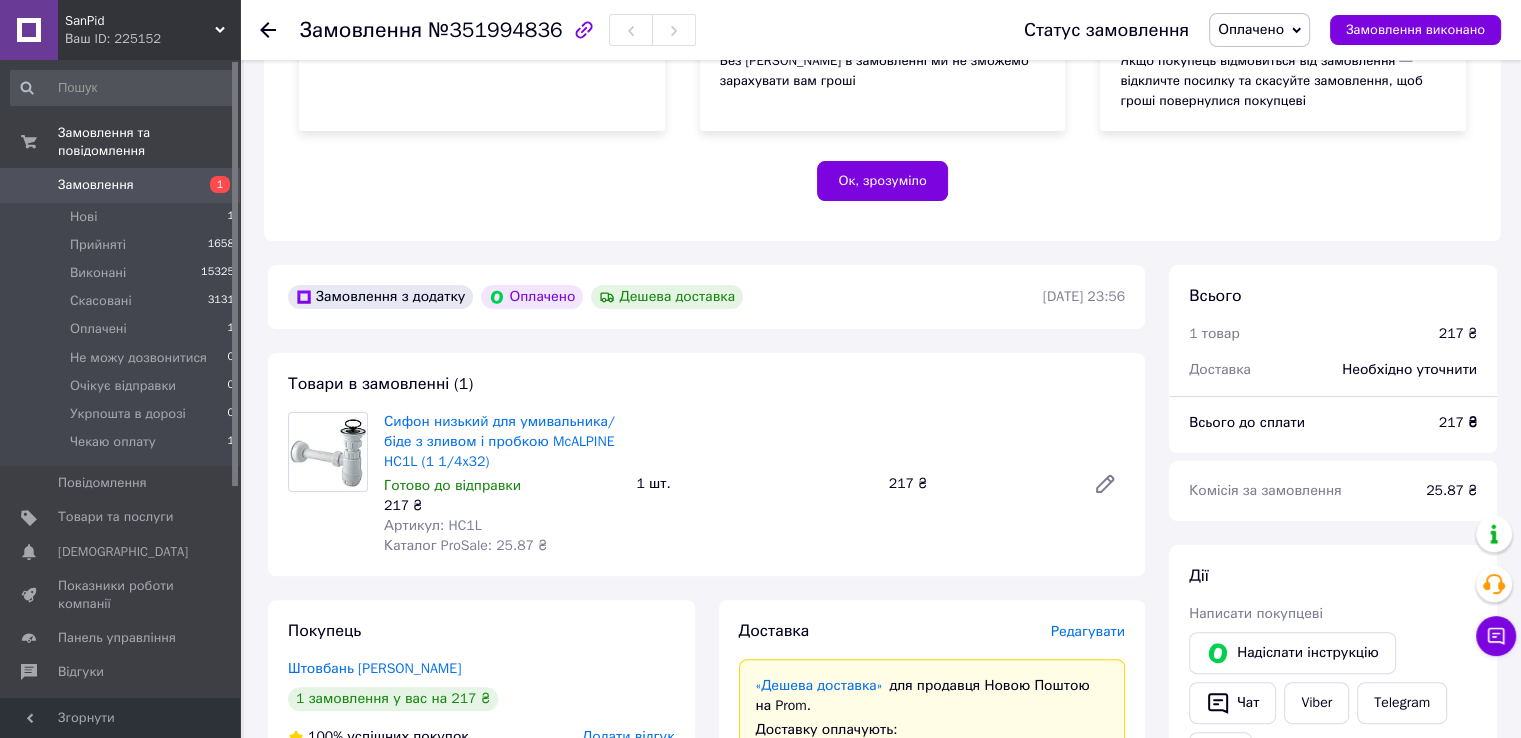 click on "Оплачено" at bounding box center [1251, 29] 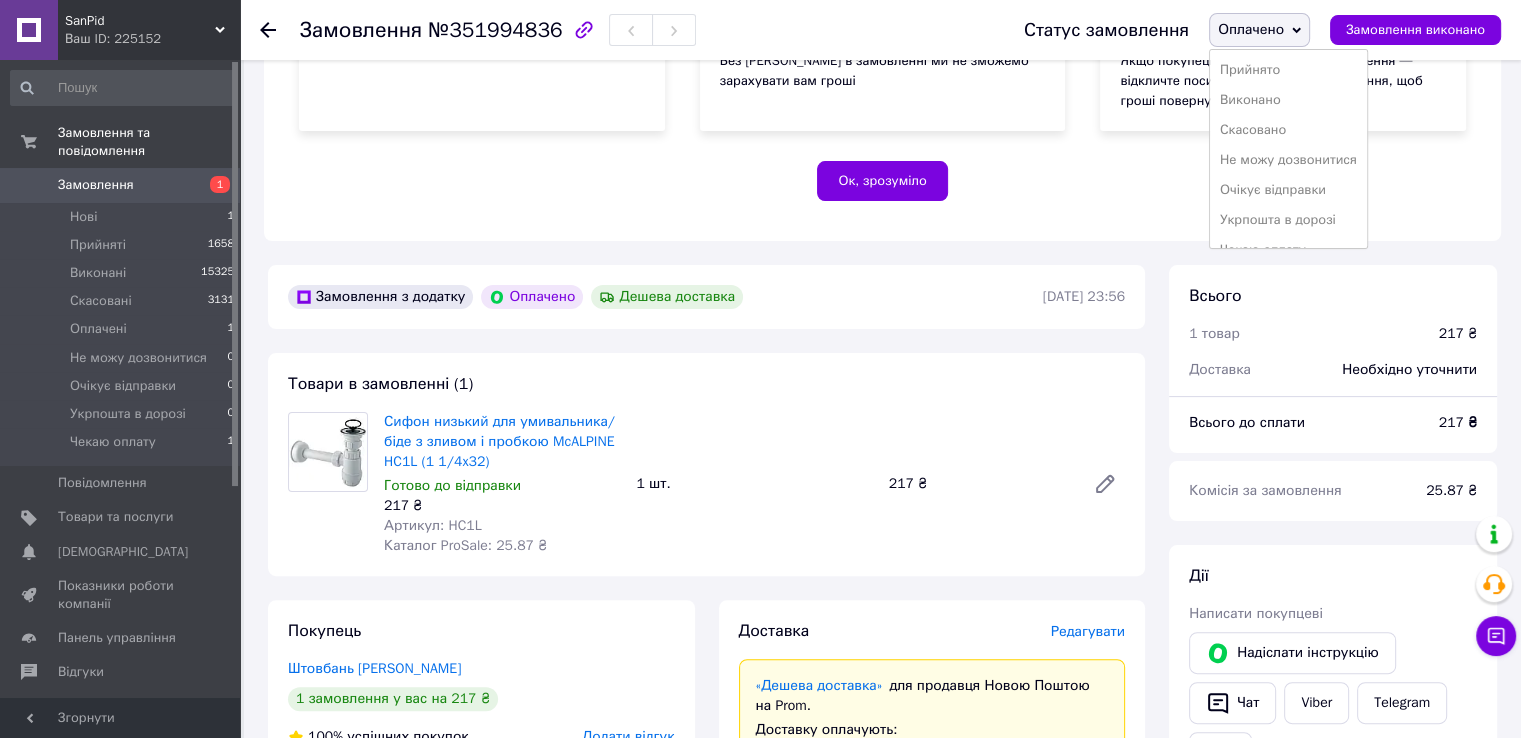 scroll, scrollTop: 476, scrollLeft: 0, axis: vertical 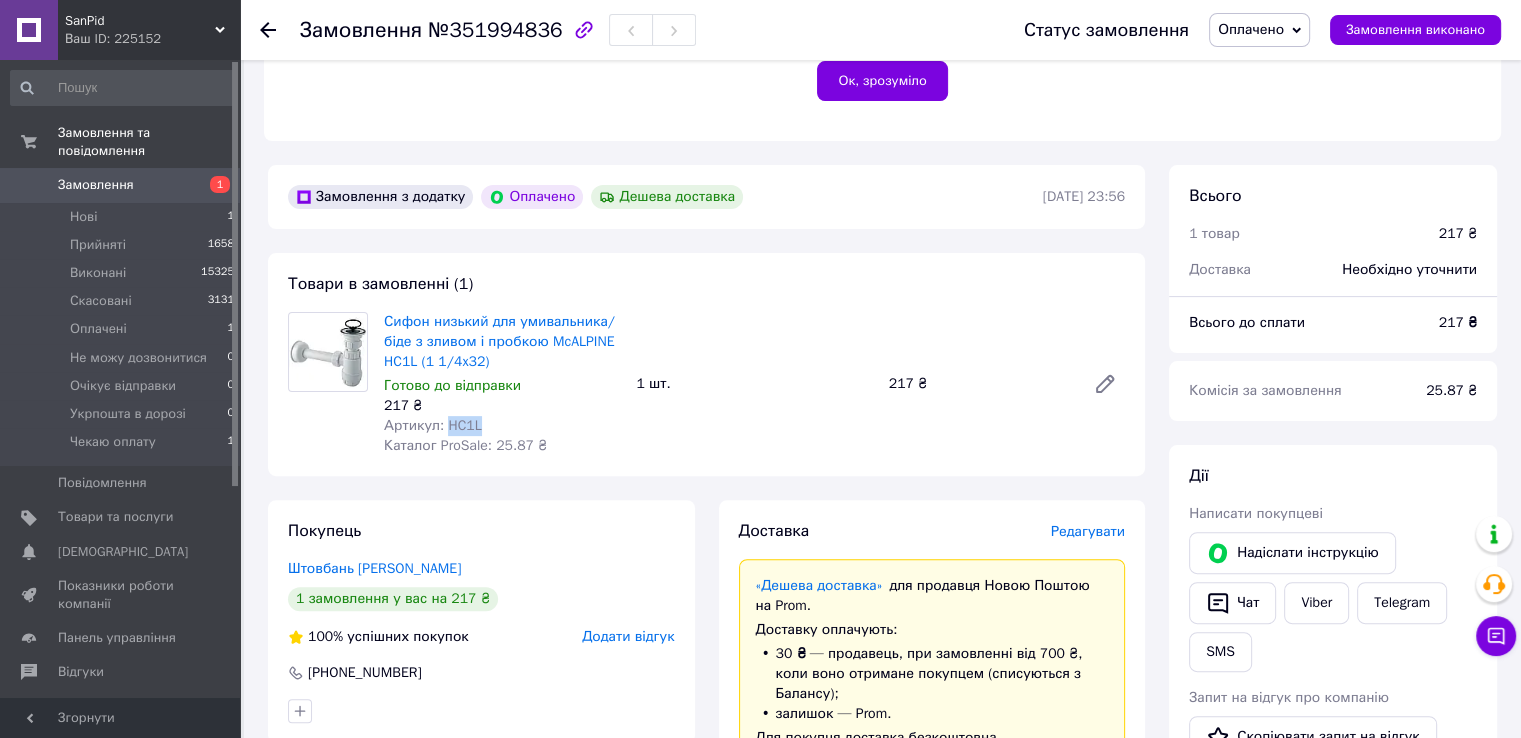 drag, startPoint x: 477, startPoint y: 427, endPoint x: 444, endPoint y: 429, distance: 33.06055 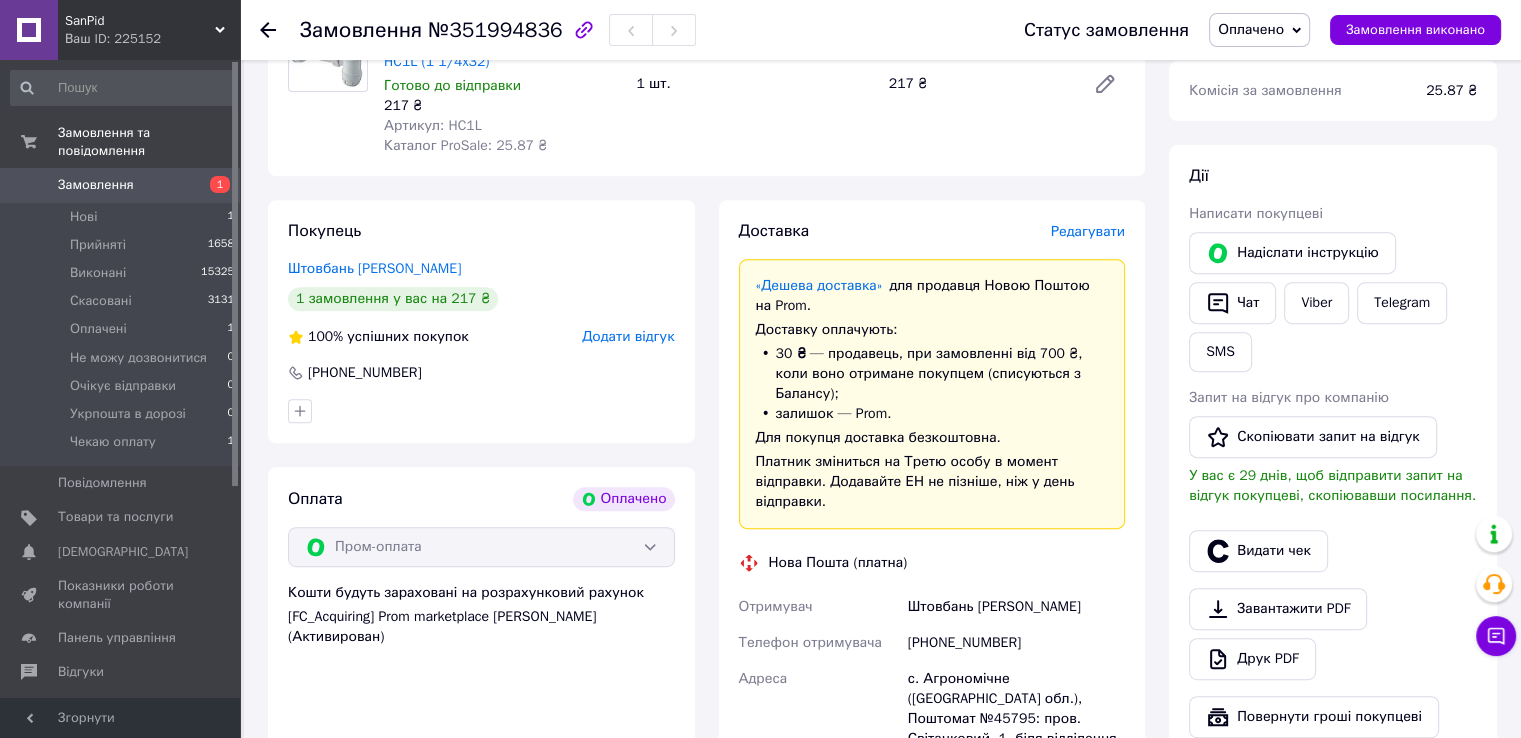 click on "Оплата Оплачено Пром-оплата Кошти будуть зараховані на розрахунковий рахунок [FC_Acquiring] Prom marketplace Підлужна Вікторія Андріївна (Активирован)" at bounding box center (481, 782) 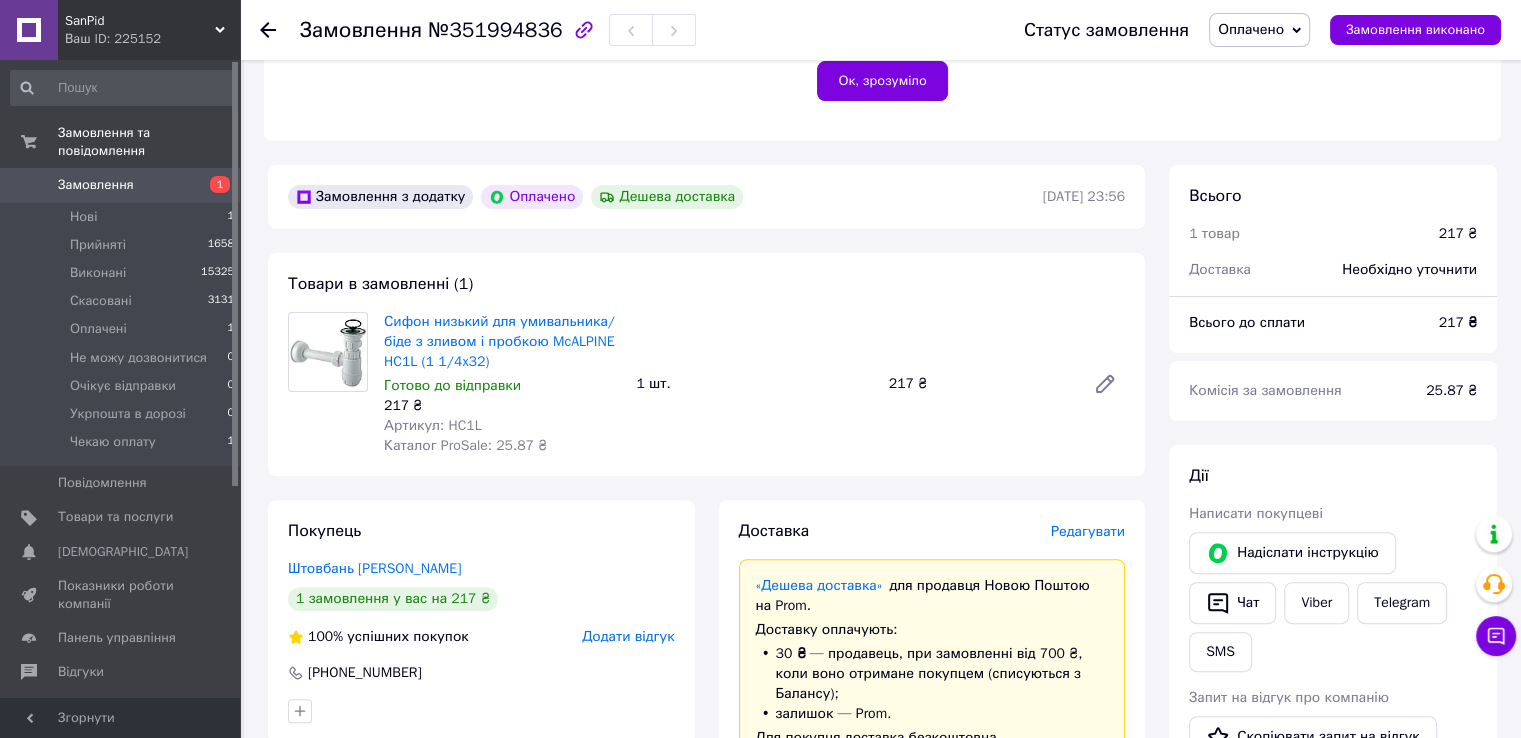 click on "Замовлення з додатку Оплачено Дешева доставка 09.07.2025 | 23:56 Товари в замовленні (1) Сифон низький для умивальника/біде з зливом і пробкою McALPINE HC1L (1 1/4x32) Готово до відправки 217 ₴ Артикул: HC1L Каталог ProSale: 25.87 ₴  1 шт. 217 ₴ Покупець Штовбань Виктория 1 замовлення у вас на 217 ₴ 100%   успішних покупок Додати відгук +380961717860 Оплата Оплачено Пром-оплата Кошти будуть зараховані на розрахунковий рахунок [FC_Acquiring] Prom marketplace Підлужна Вікторія Андріївна (Активирован) Доставка Редагувати «Дешева доставка»   для продавця Новою Поштою на Prom. Доставку оплачують: 30 ₴   — продавець" at bounding box center [706, 925] 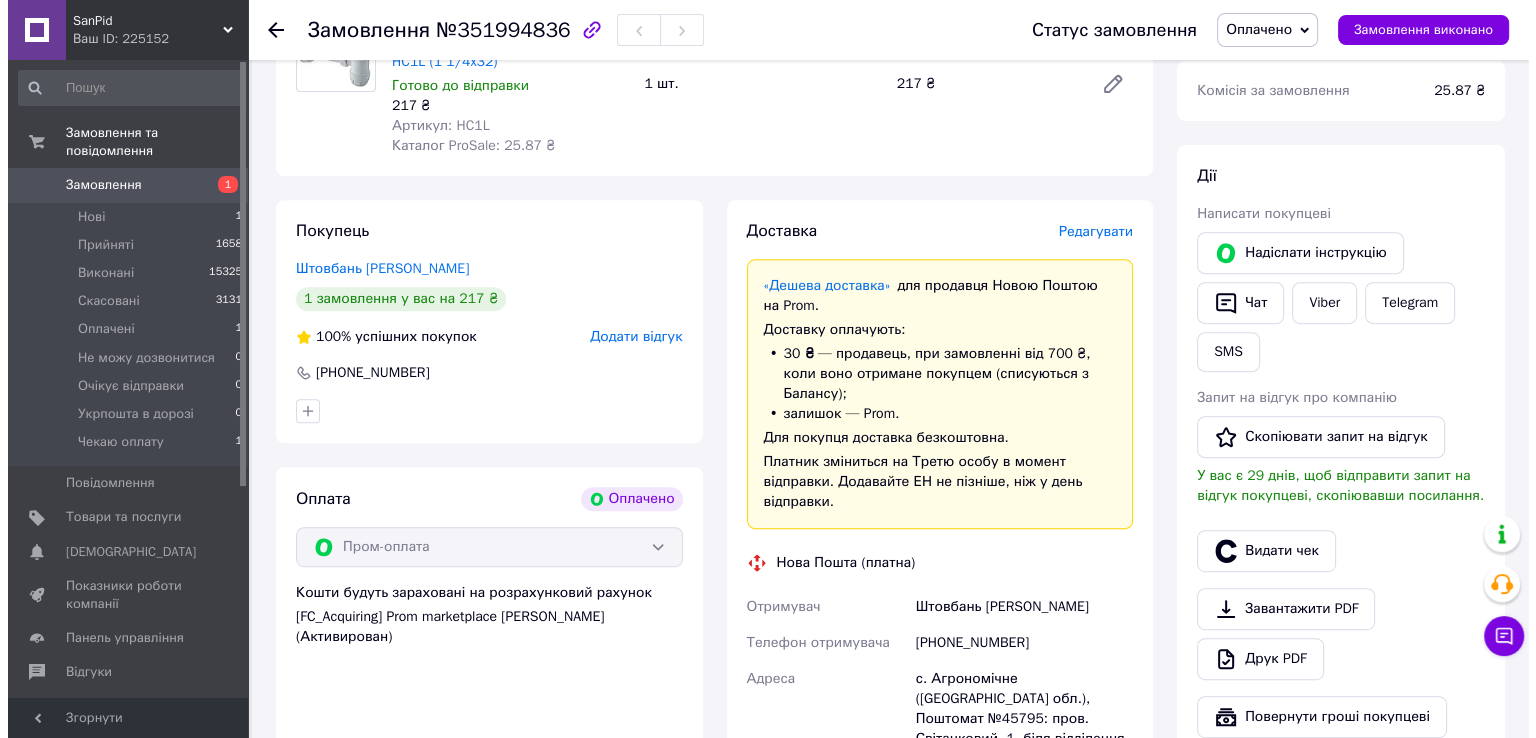 scroll, scrollTop: 676, scrollLeft: 0, axis: vertical 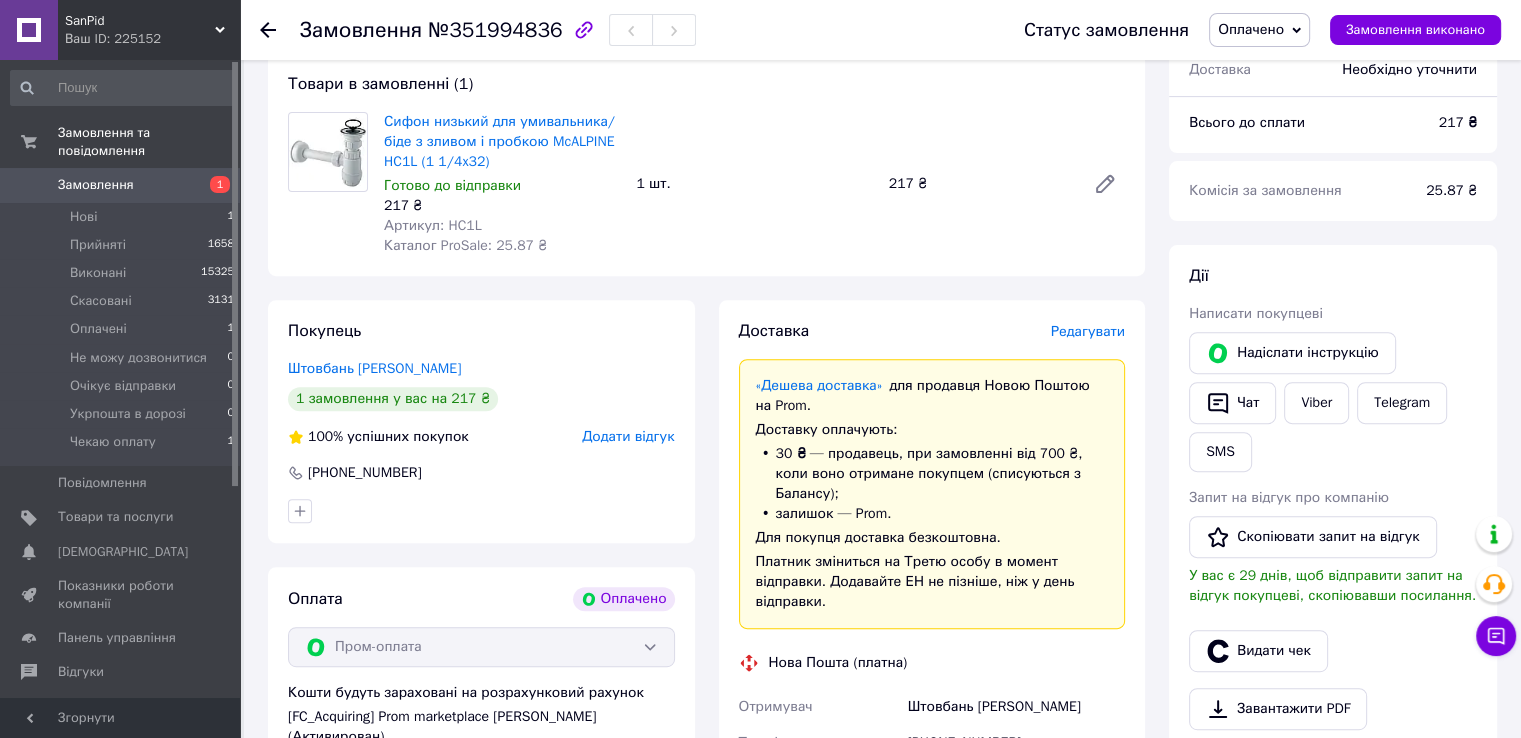 click on "Оплачено" at bounding box center (1251, 29) 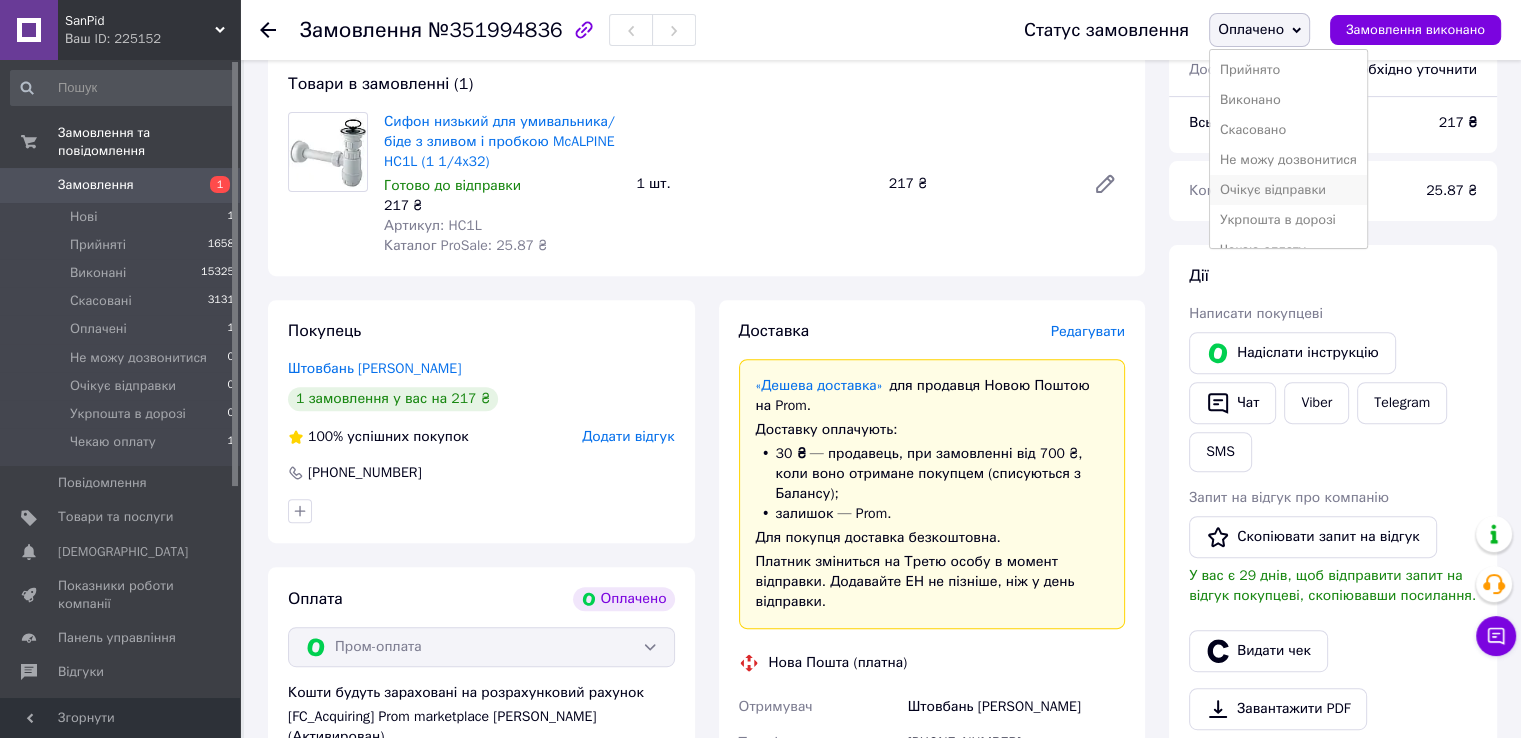 click on "Очікує відправки" at bounding box center [1288, 190] 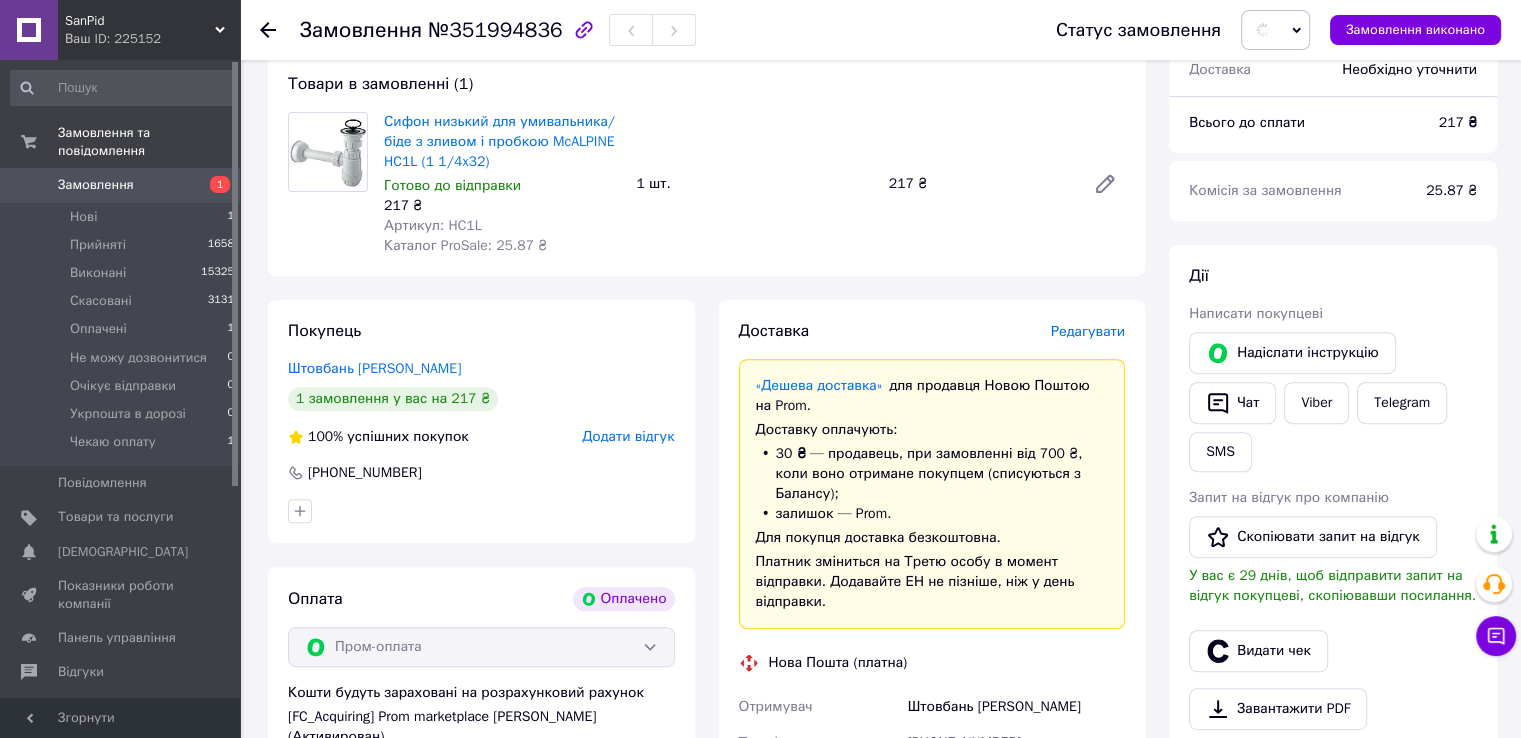 click on "Редагувати" at bounding box center (1088, 331) 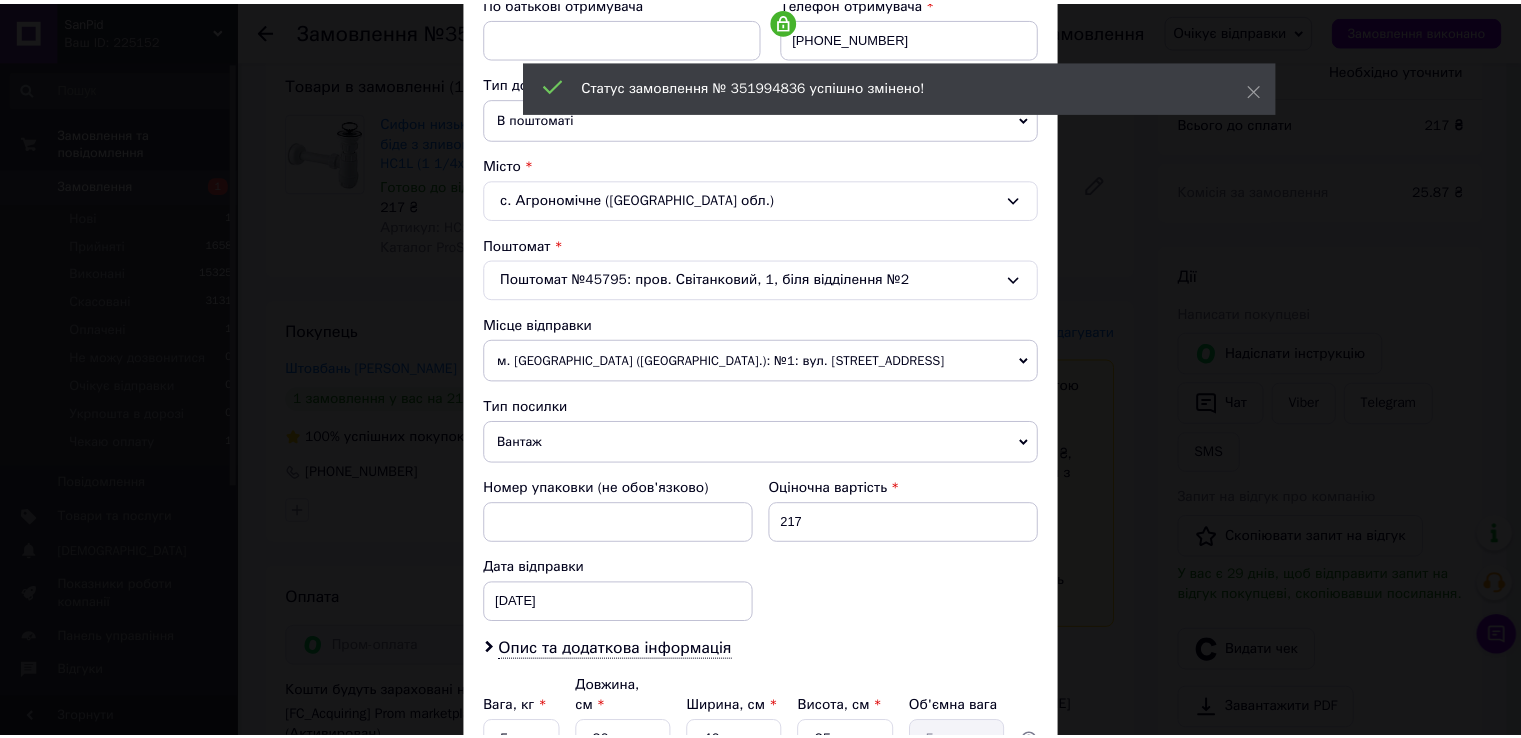 scroll, scrollTop: 584, scrollLeft: 0, axis: vertical 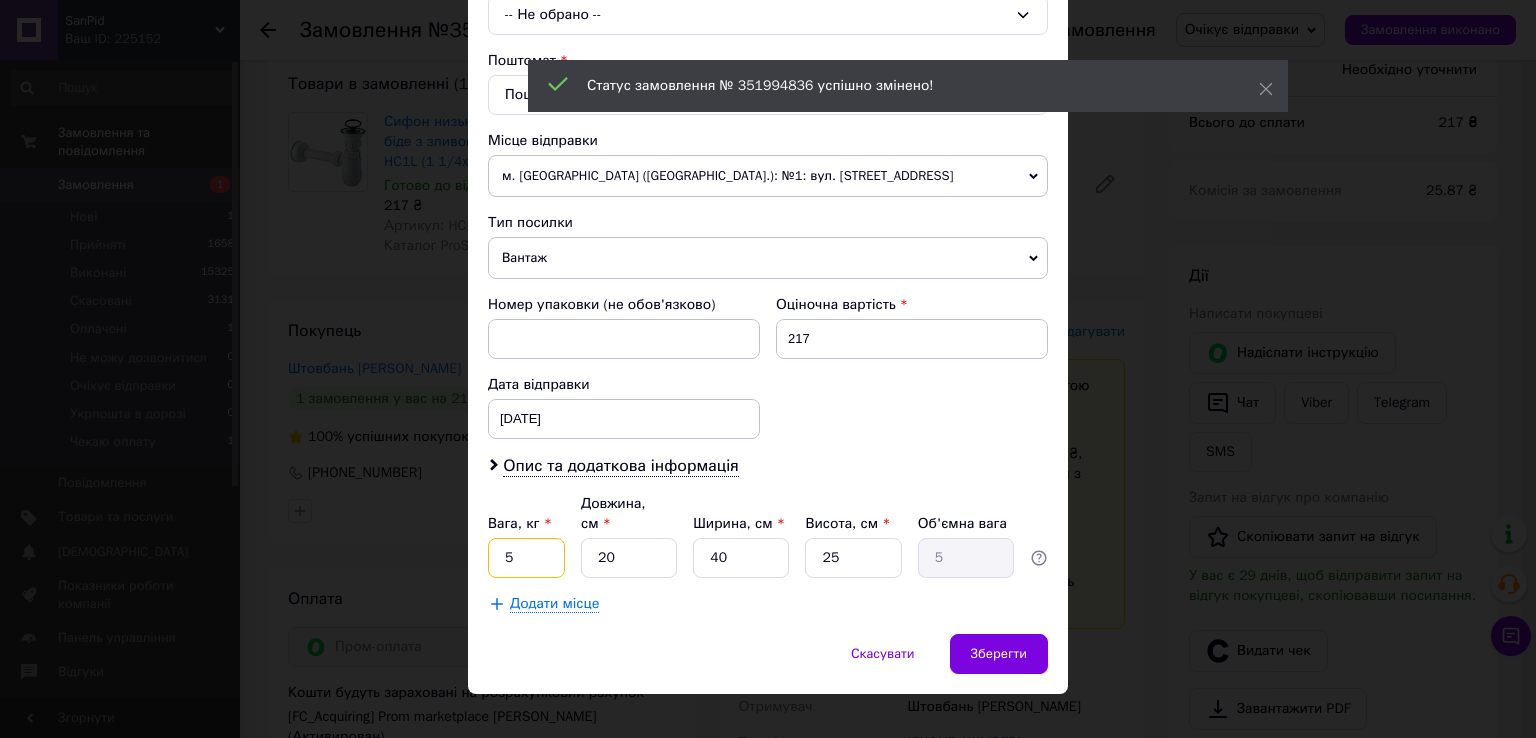 drag, startPoint x: 536, startPoint y: 535, endPoint x: 469, endPoint y: 535, distance: 67 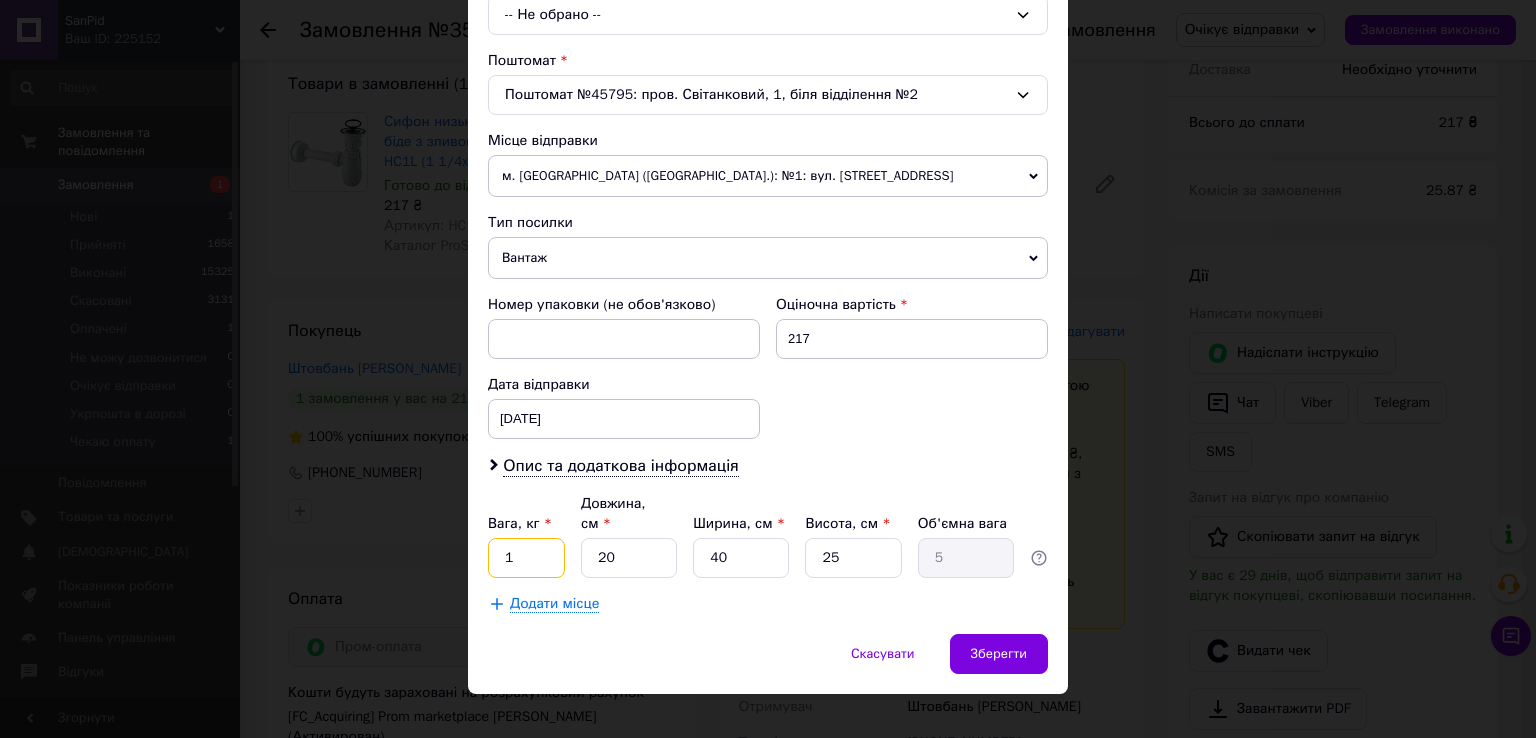 type on "1" 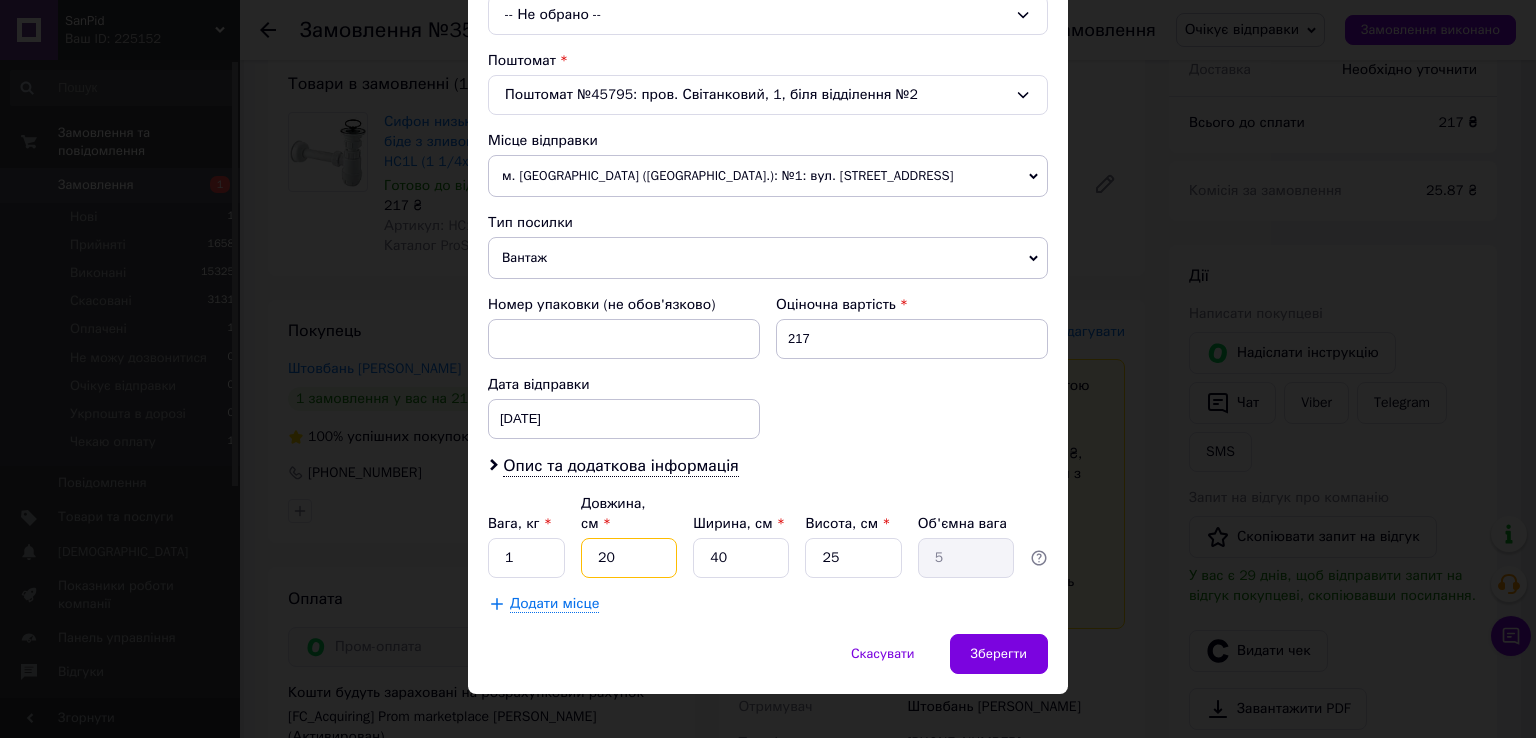 drag, startPoint x: 601, startPoint y: 537, endPoint x: 570, endPoint y: 539, distance: 31.06445 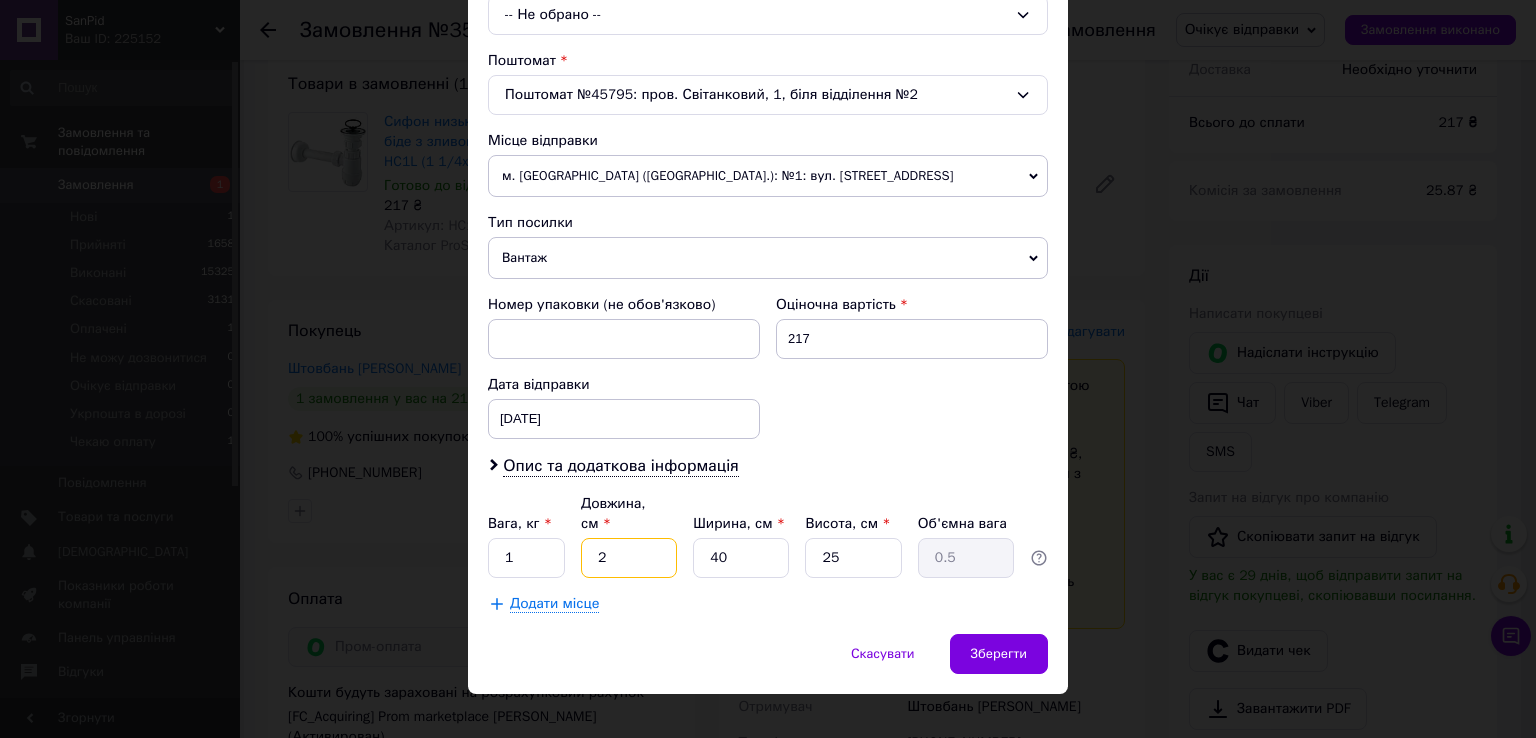 type on "20" 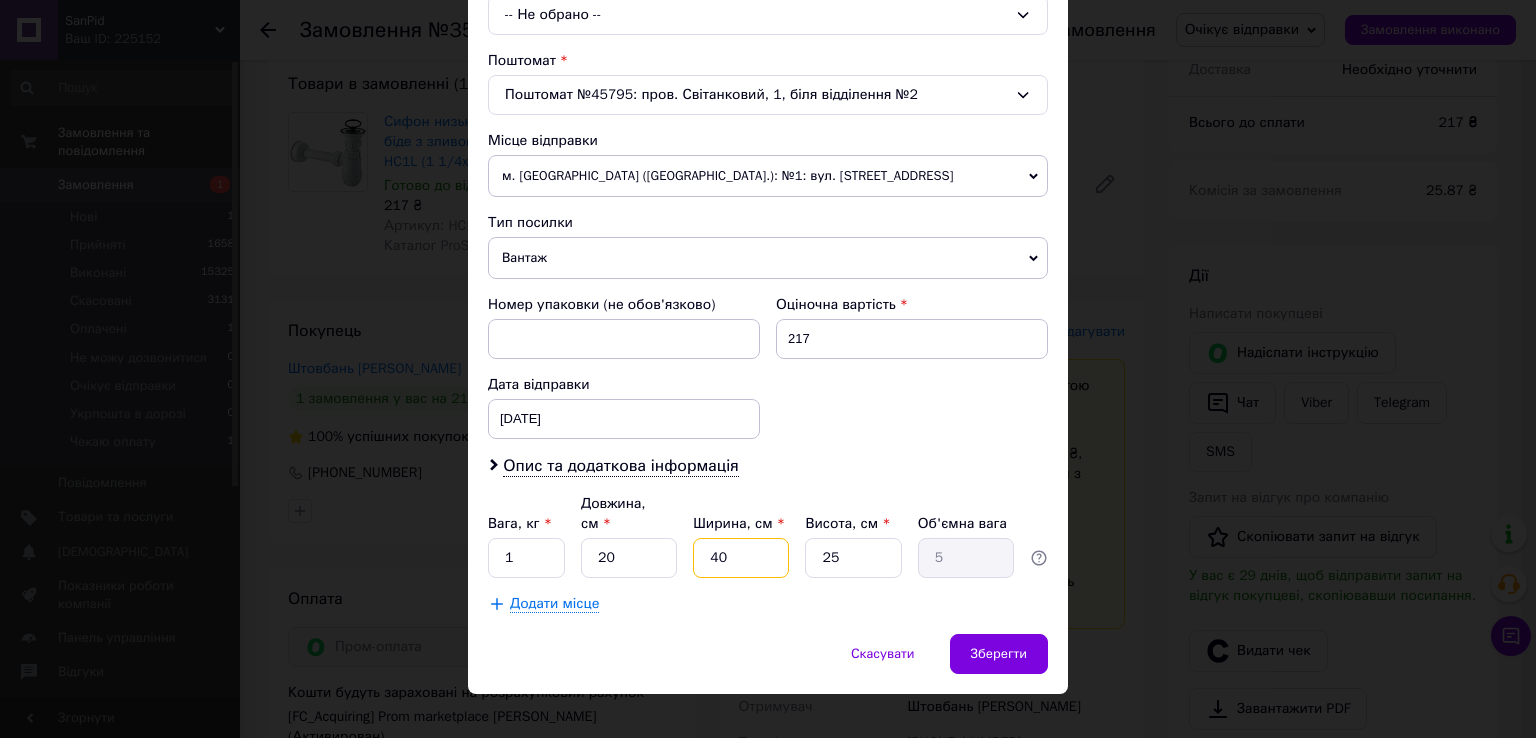 drag, startPoint x: 697, startPoint y: 544, endPoint x: 680, endPoint y: 544, distance: 17 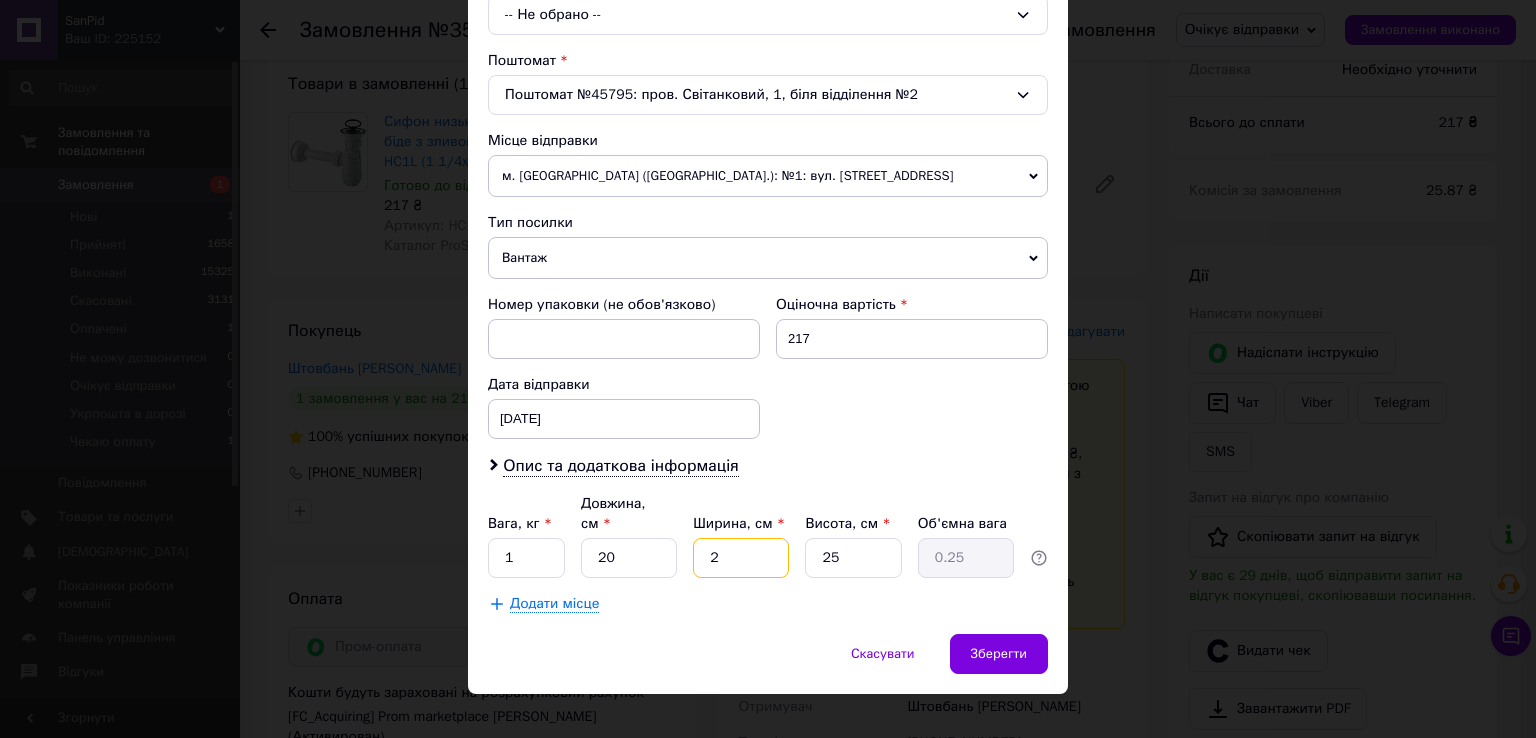 type on "20" 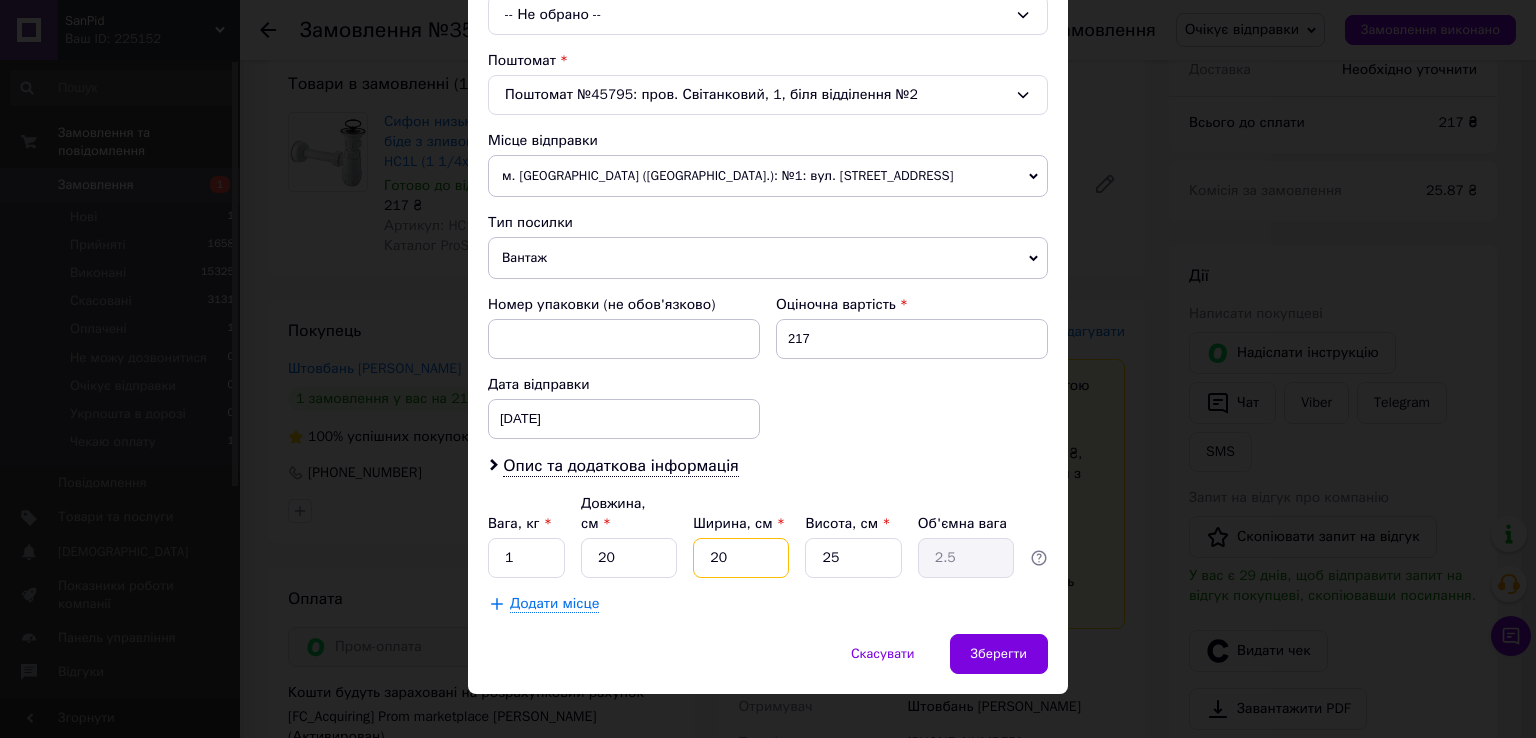 type on "20" 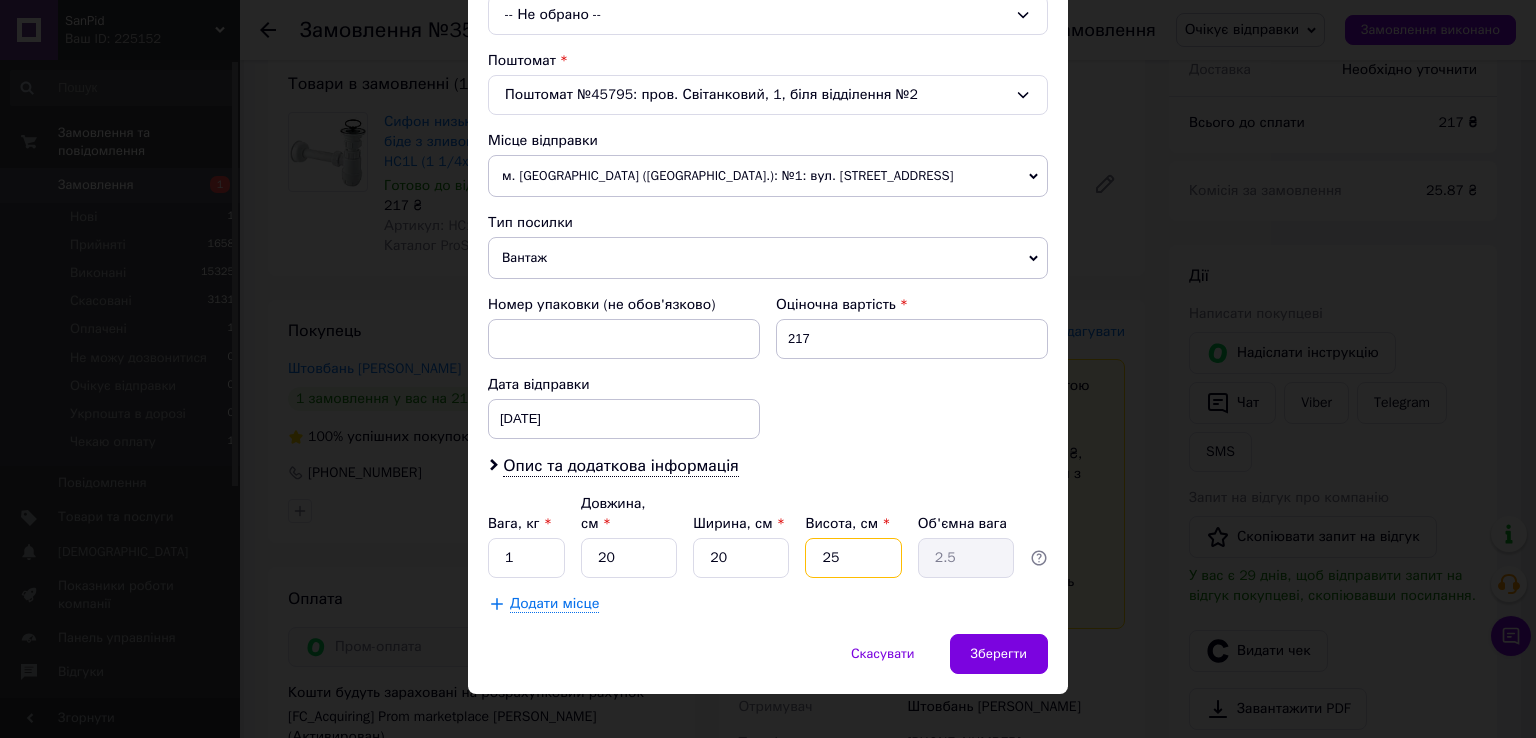 click on "Вага, кг   * 1 Довжина, см   * 20 Ширина, см   * 20 Висота, см   * 25 Об'ємна вага 2.5" at bounding box center (768, 536) 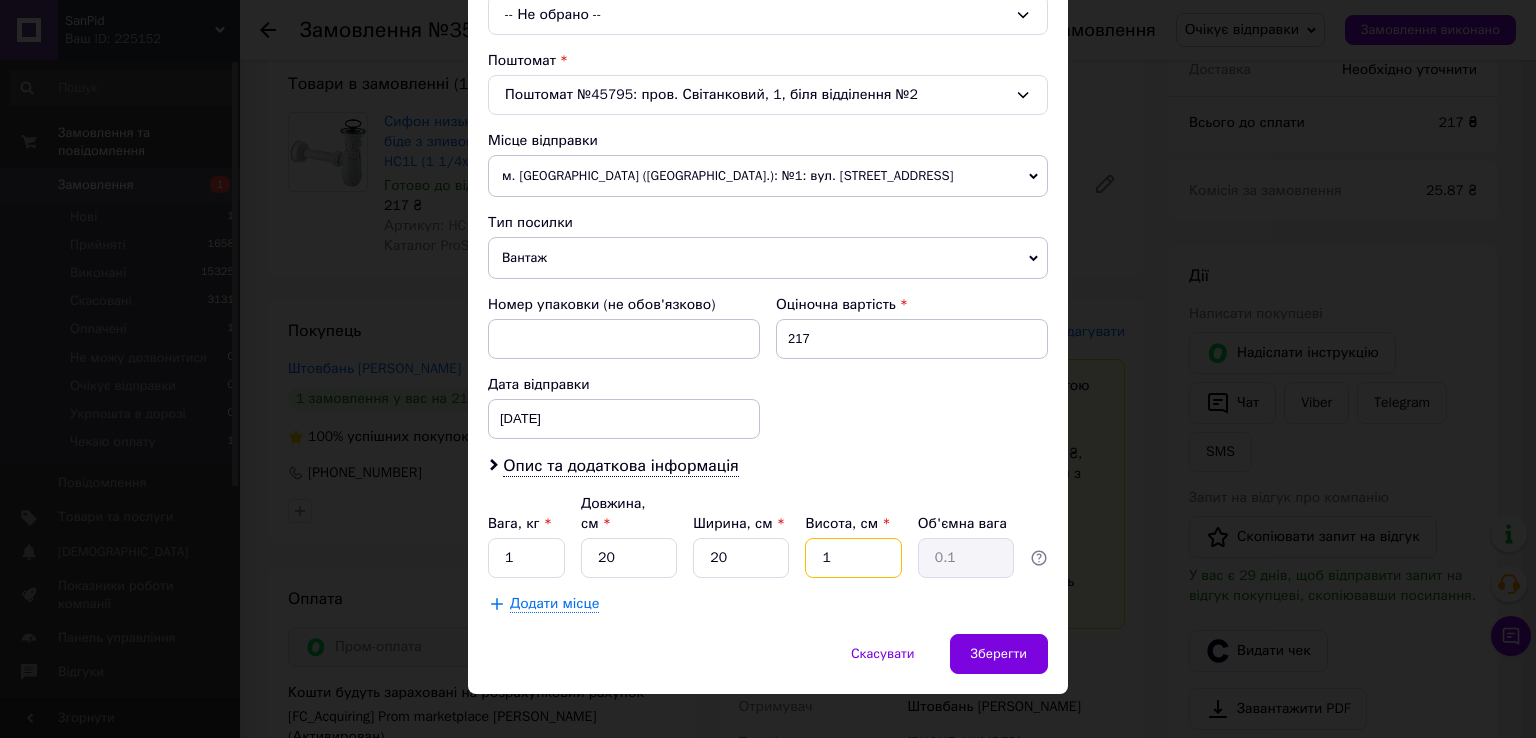 type on "10" 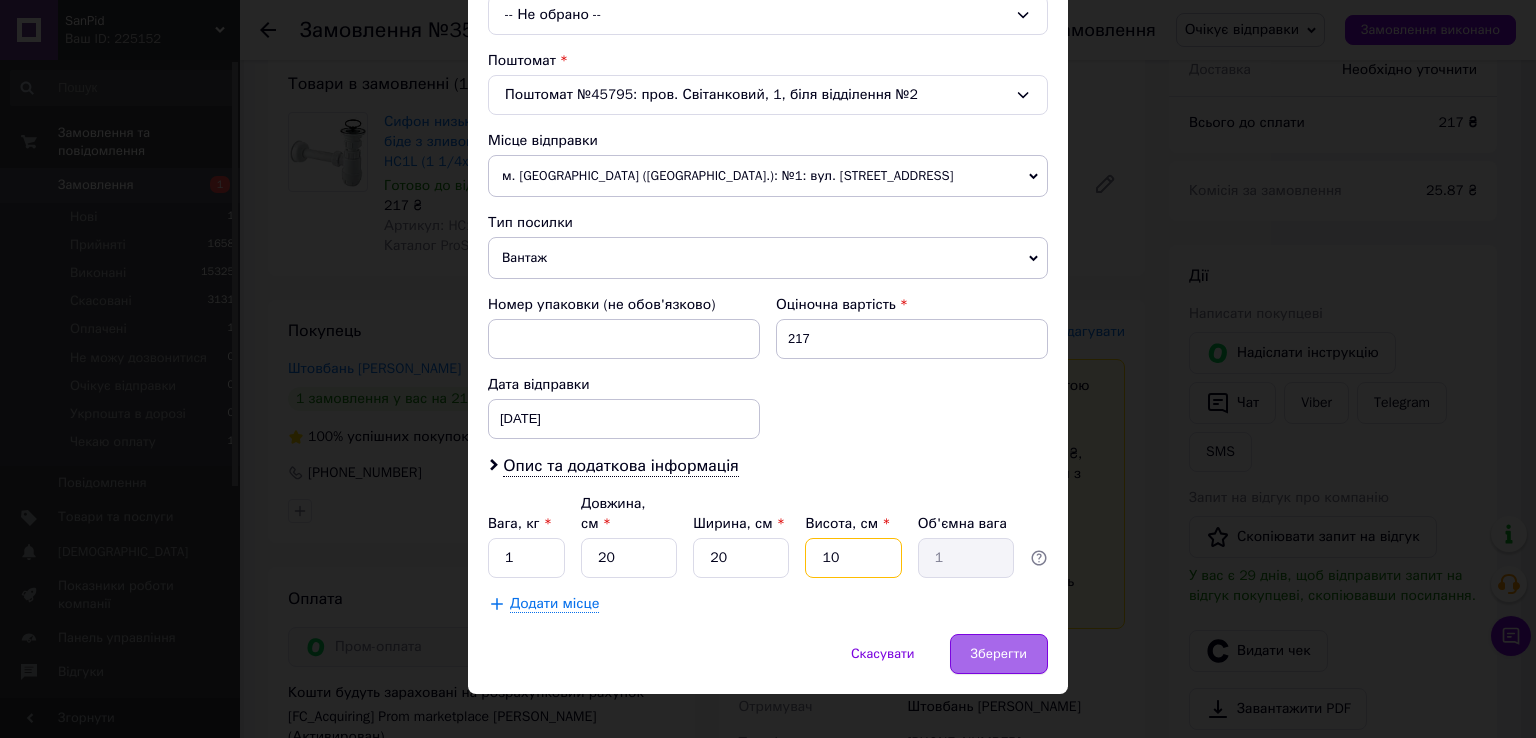 type on "10" 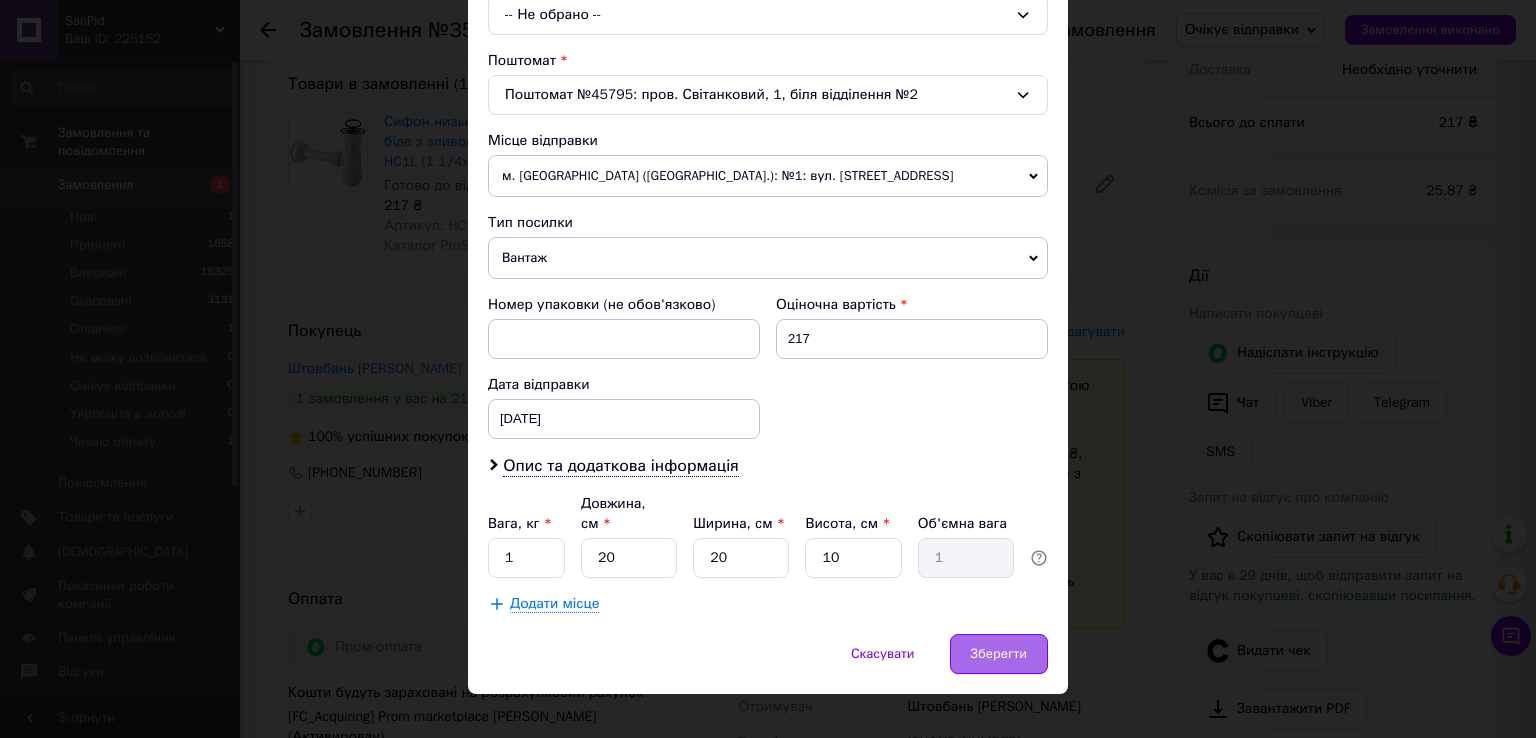 click on "Зберегти" at bounding box center (999, 654) 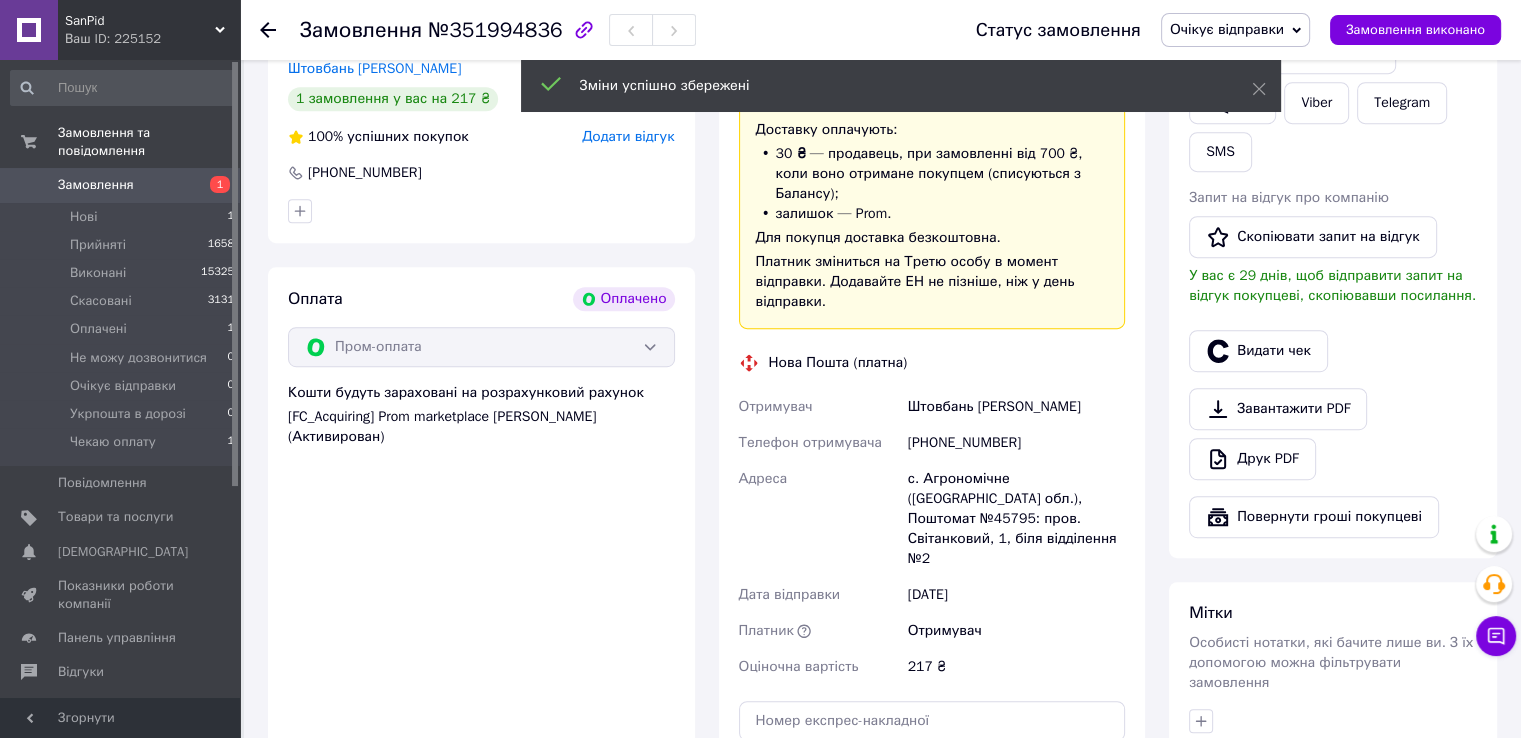 scroll, scrollTop: 1276, scrollLeft: 0, axis: vertical 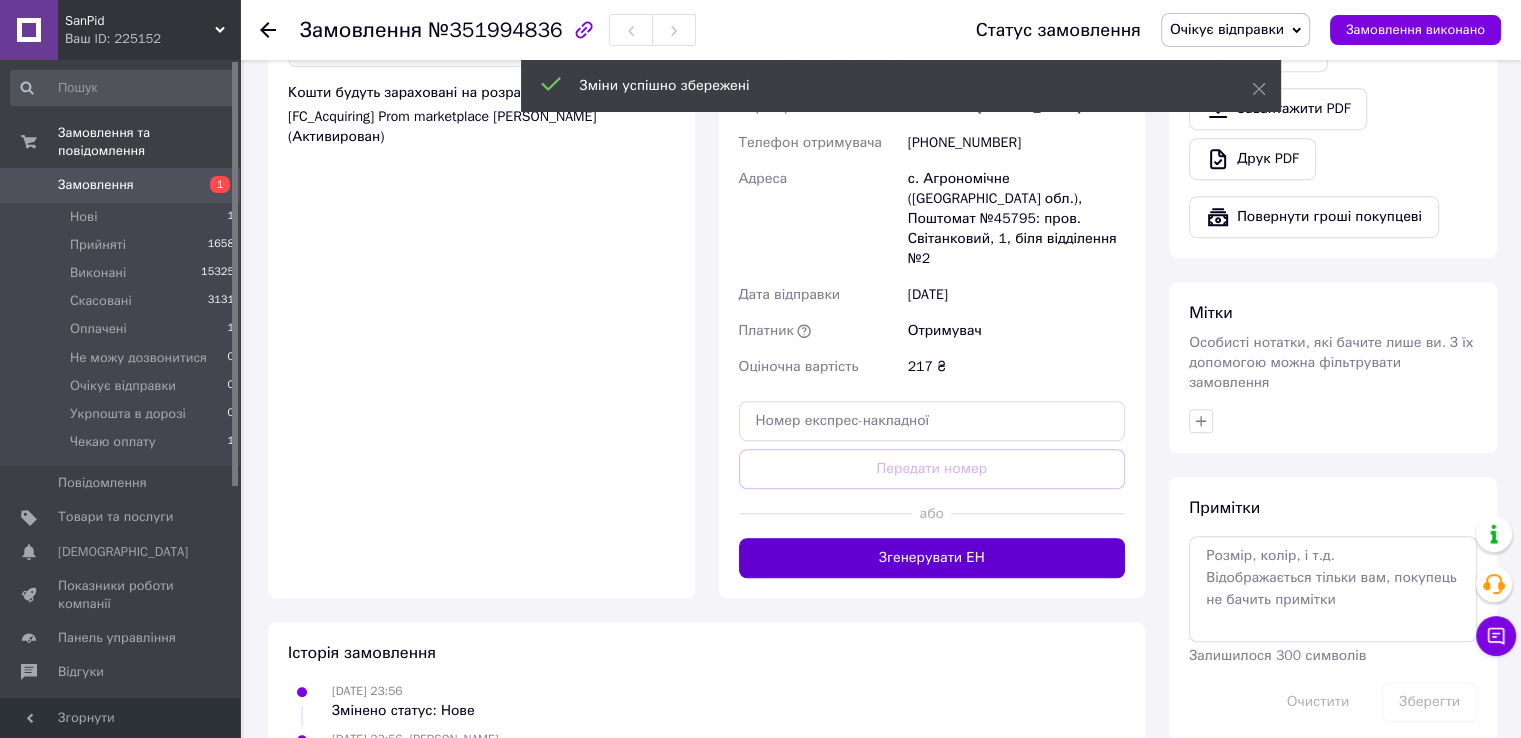 click on "Згенерувати ЕН" at bounding box center [932, 558] 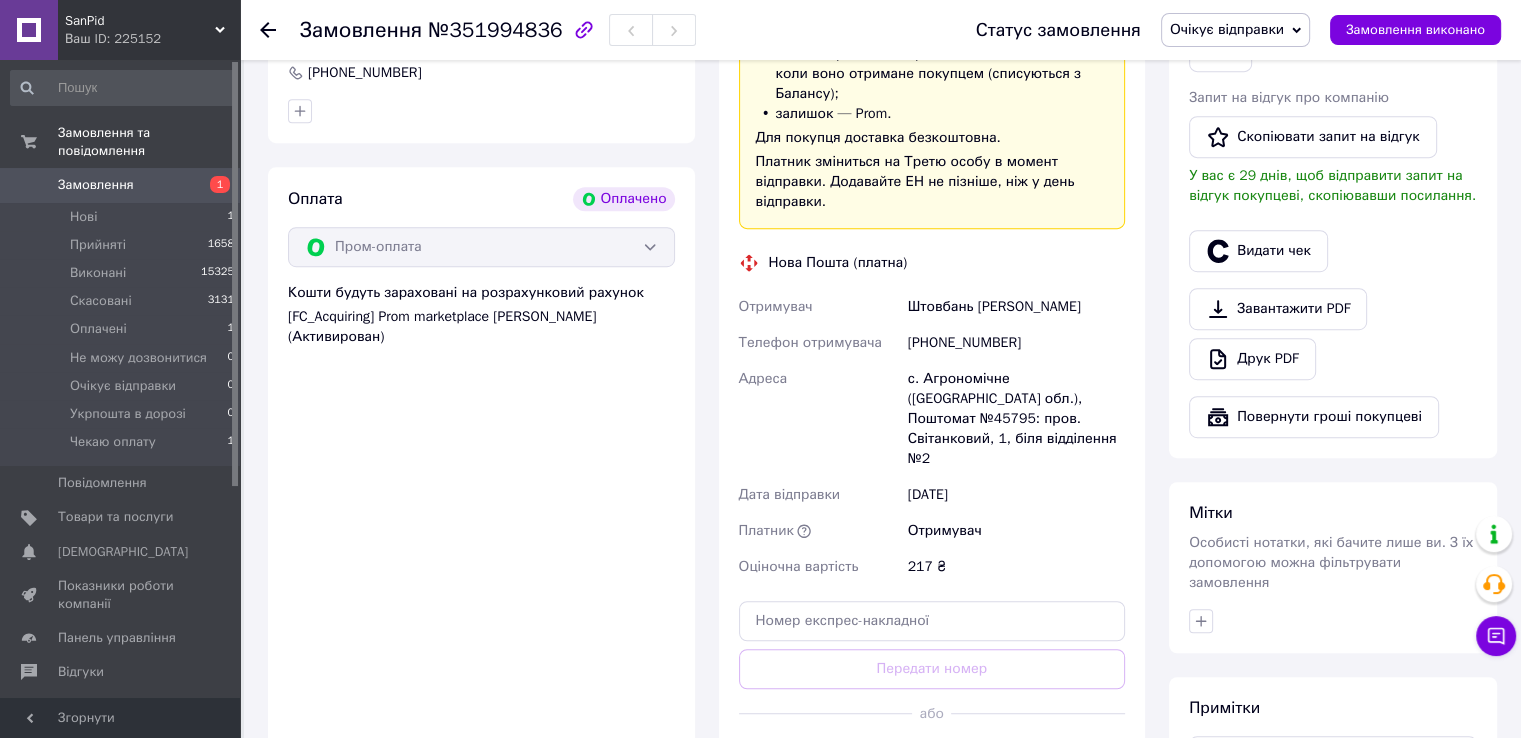 scroll, scrollTop: 976, scrollLeft: 0, axis: vertical 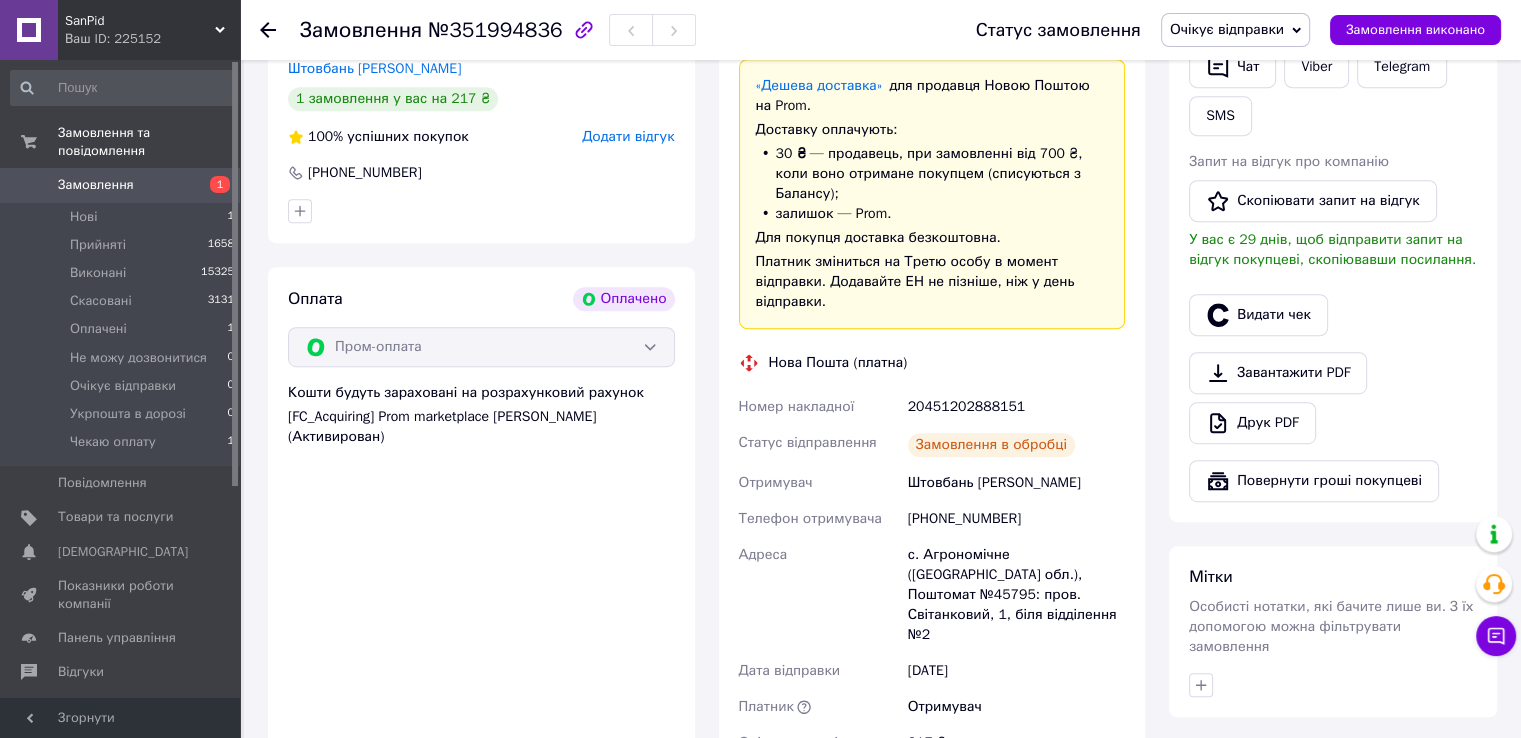 click on "20451202888151" at bounding box center (1016, 407) 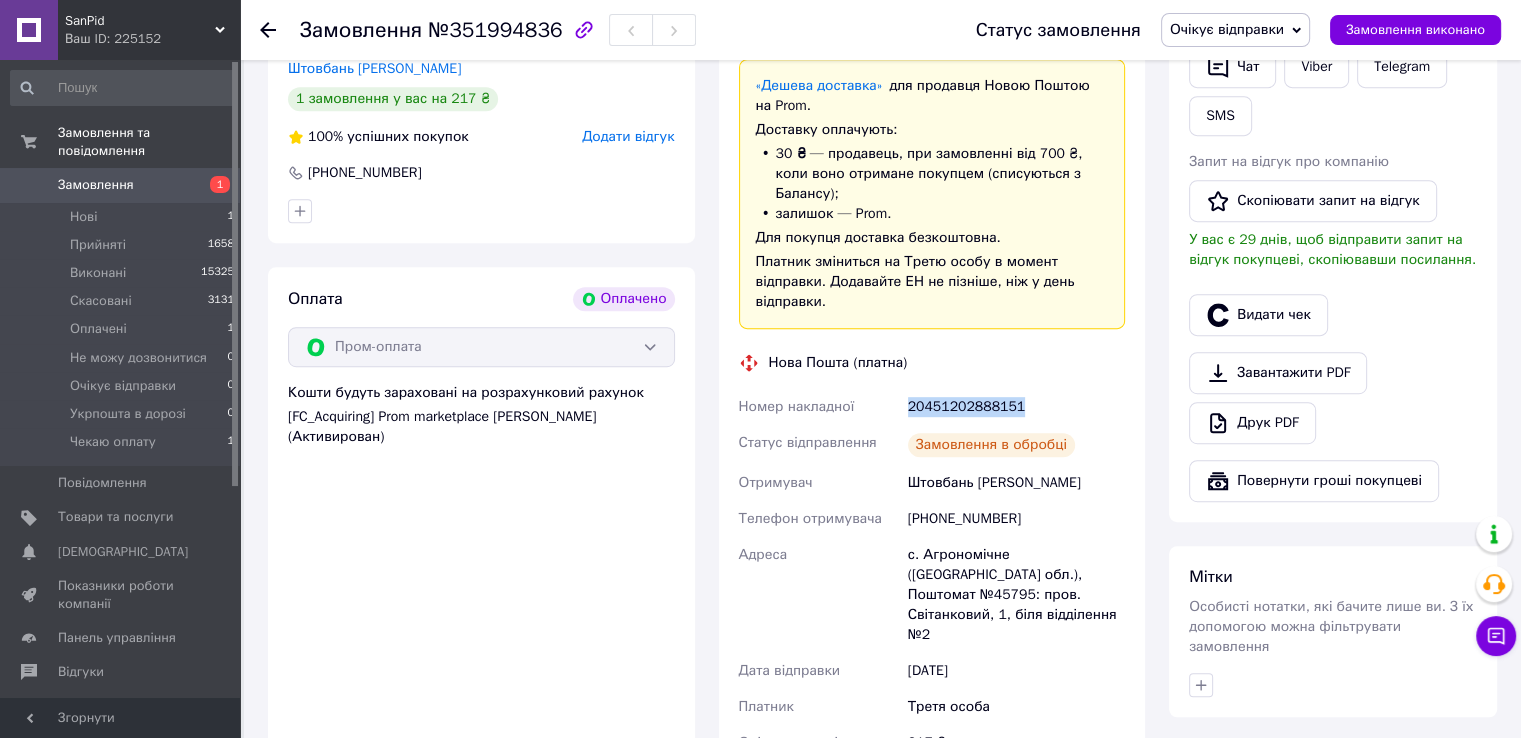 click on "20451202888151" at bounding box center [1016, 407] 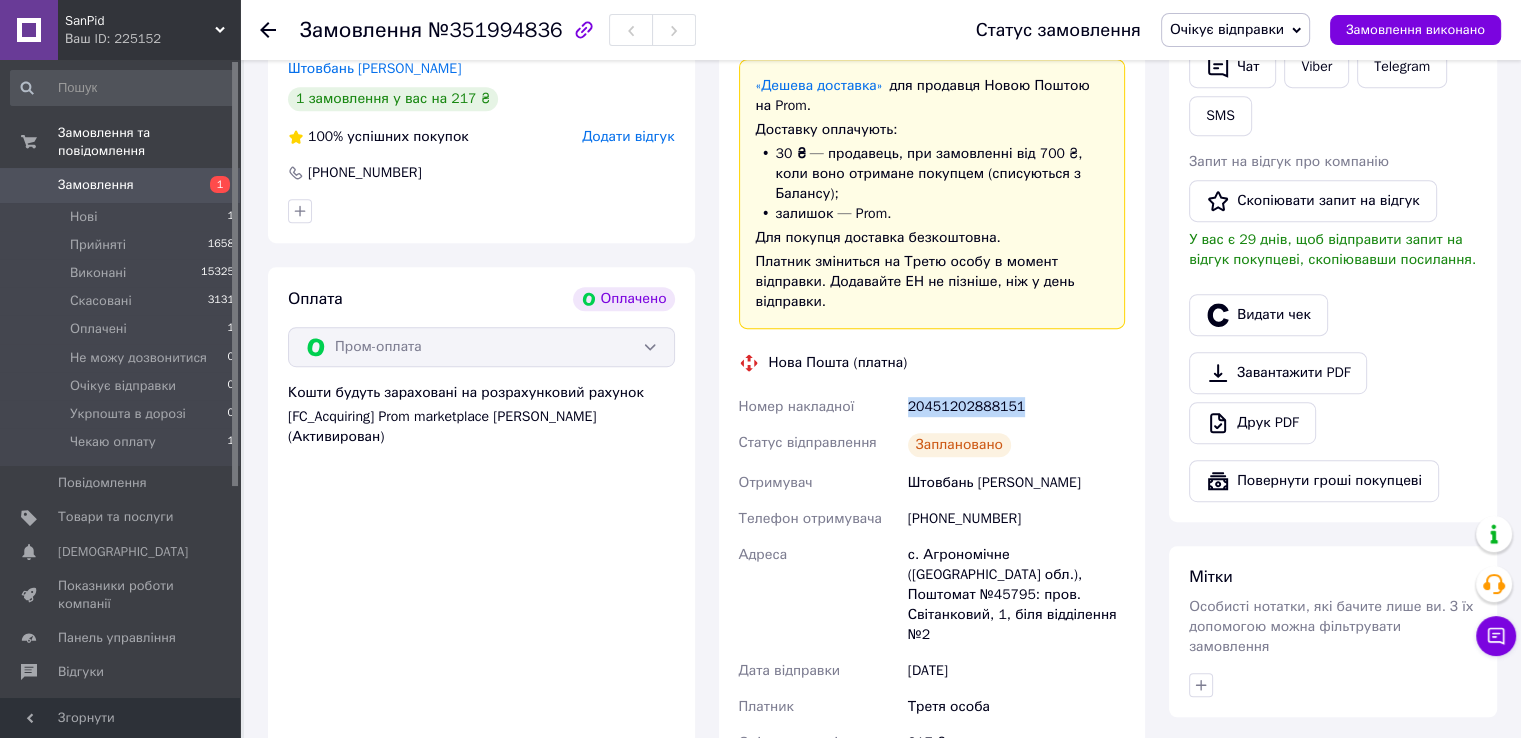 copy on "20451202888151" 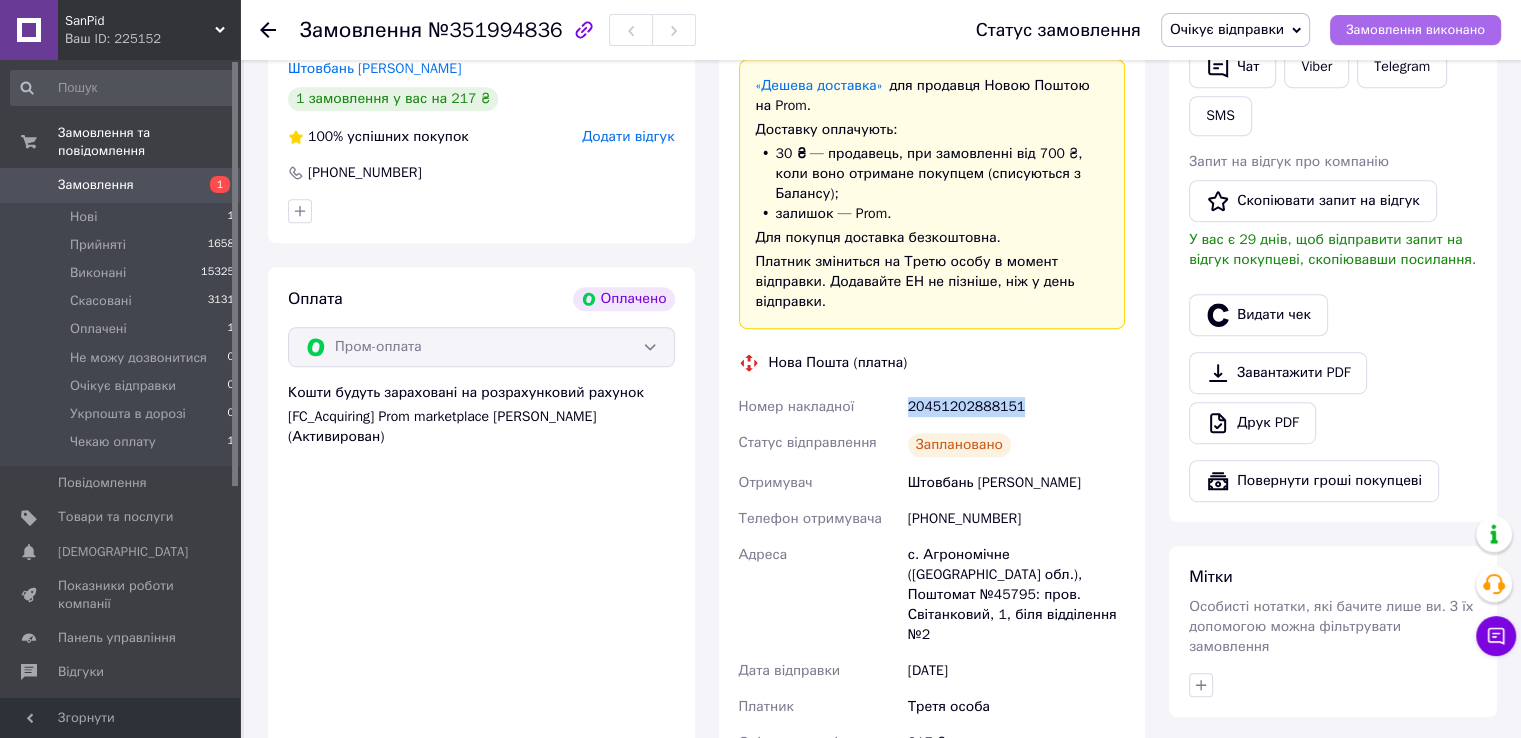 click on "Замовлення виконано" at bounding box center (1415, 30) 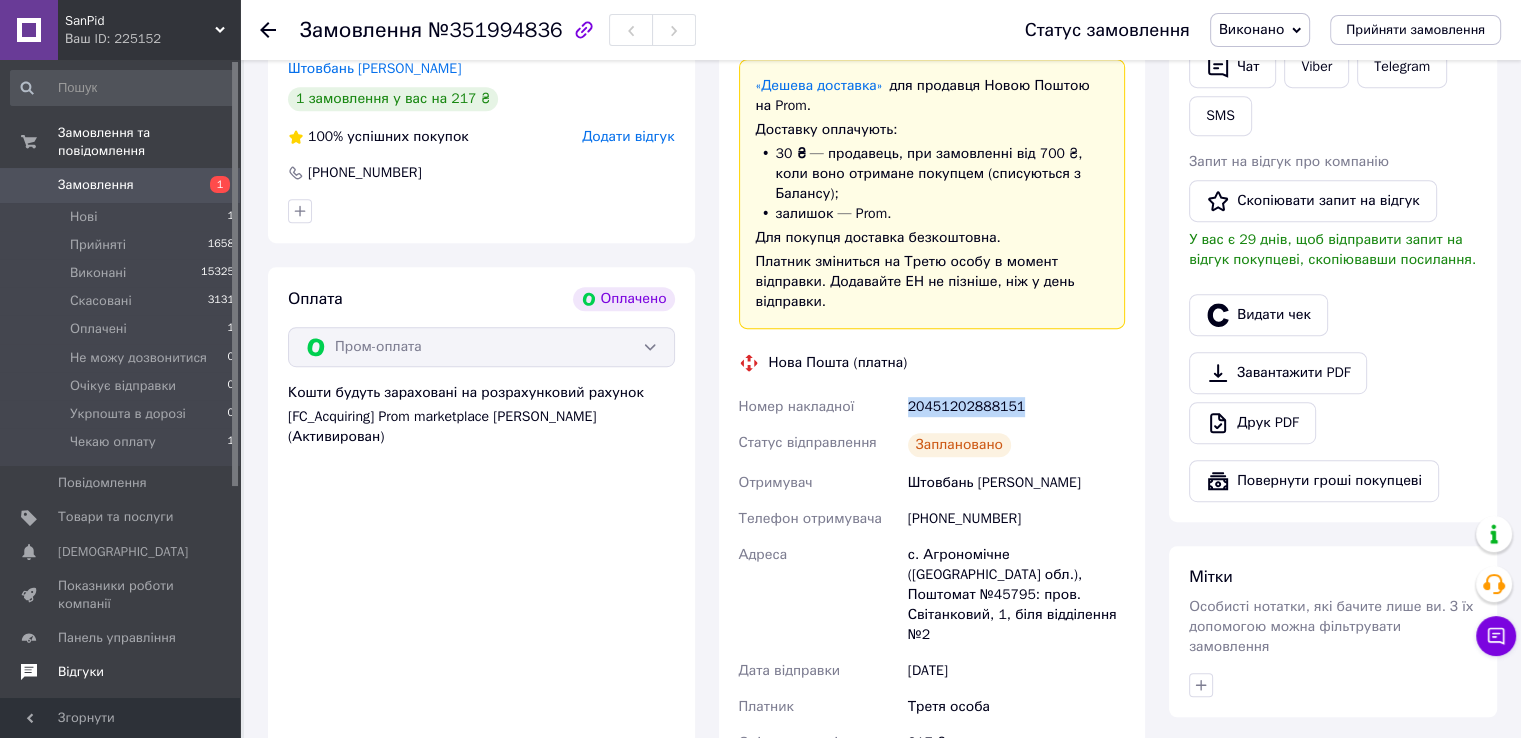 type 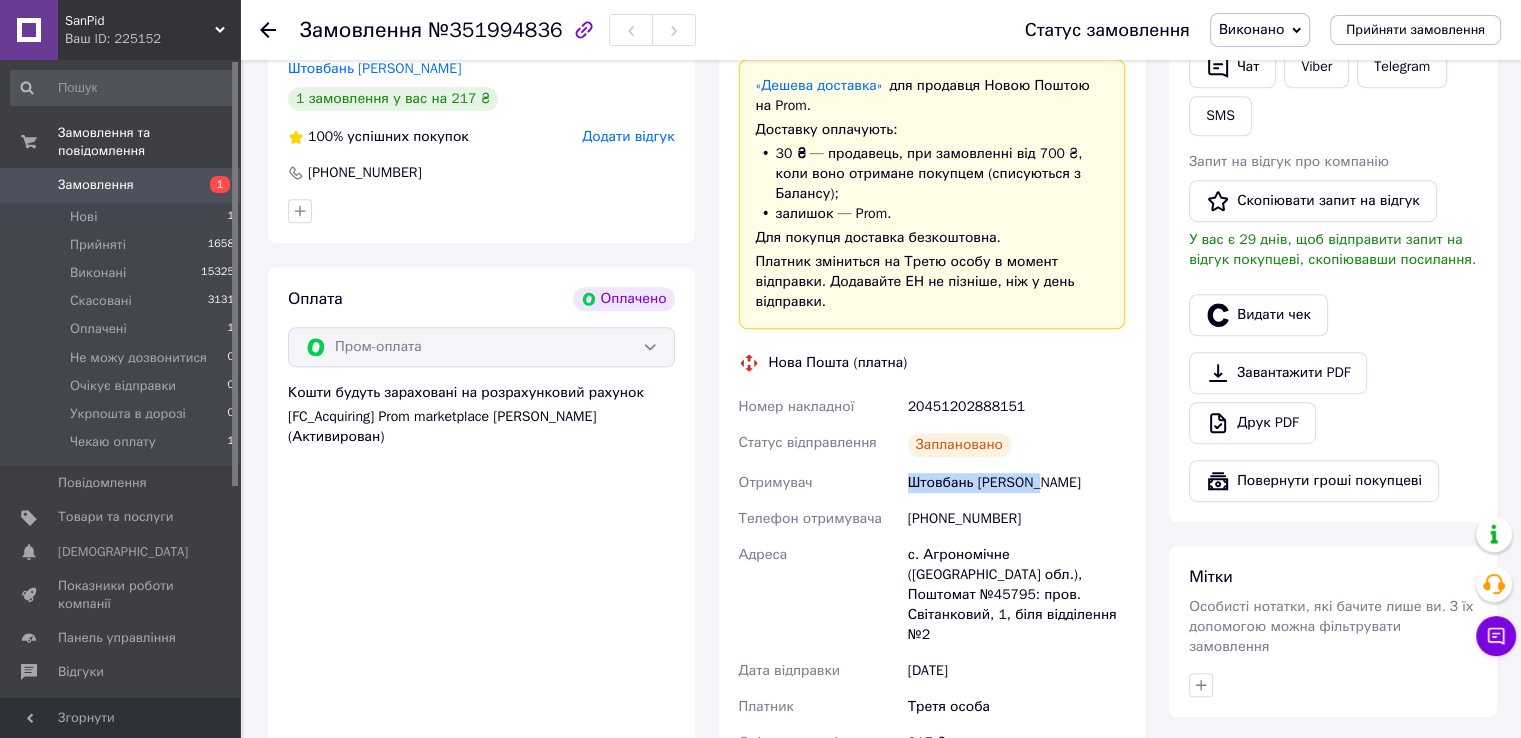 click on "Штовбань [PERSON_NAME]" at bounding box center (1016, 483) 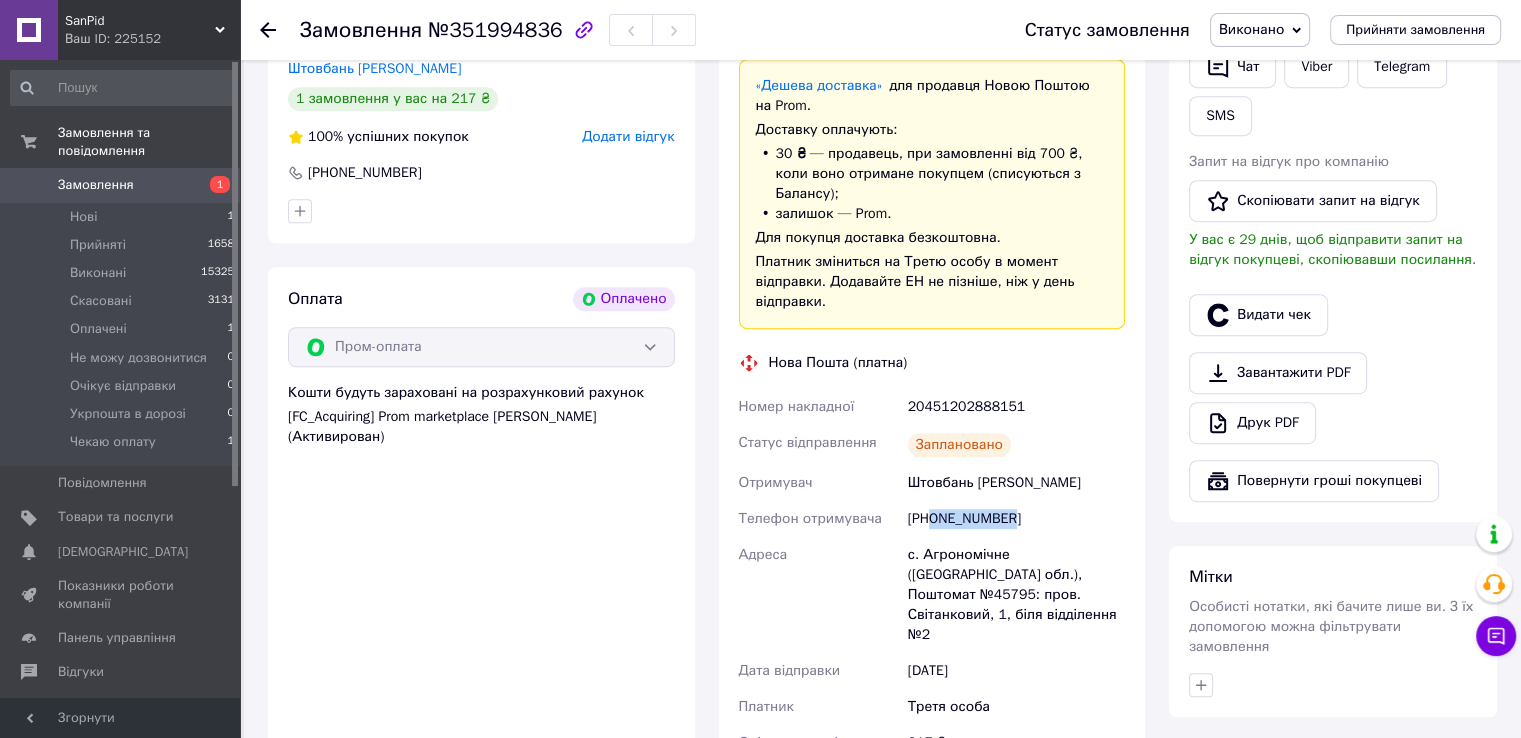 drag, startPoint x: 952, startPoint y: 505, endPoint x: 935, endPoint y: 505, distance: 17 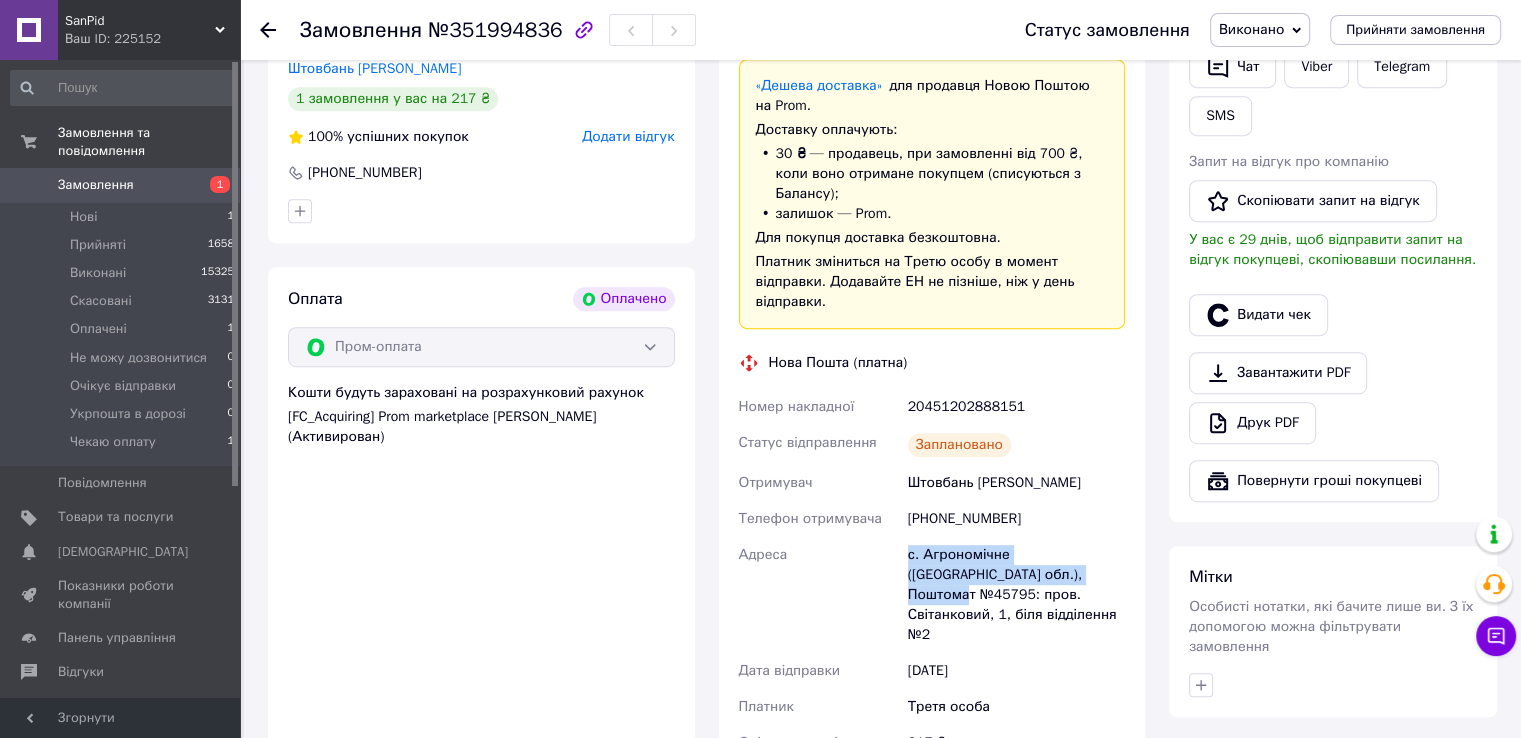 drag, startPoint x: 903, startPoint y: 531, endPoint x: 1031, endPoint y: 552, distance: 129.71121 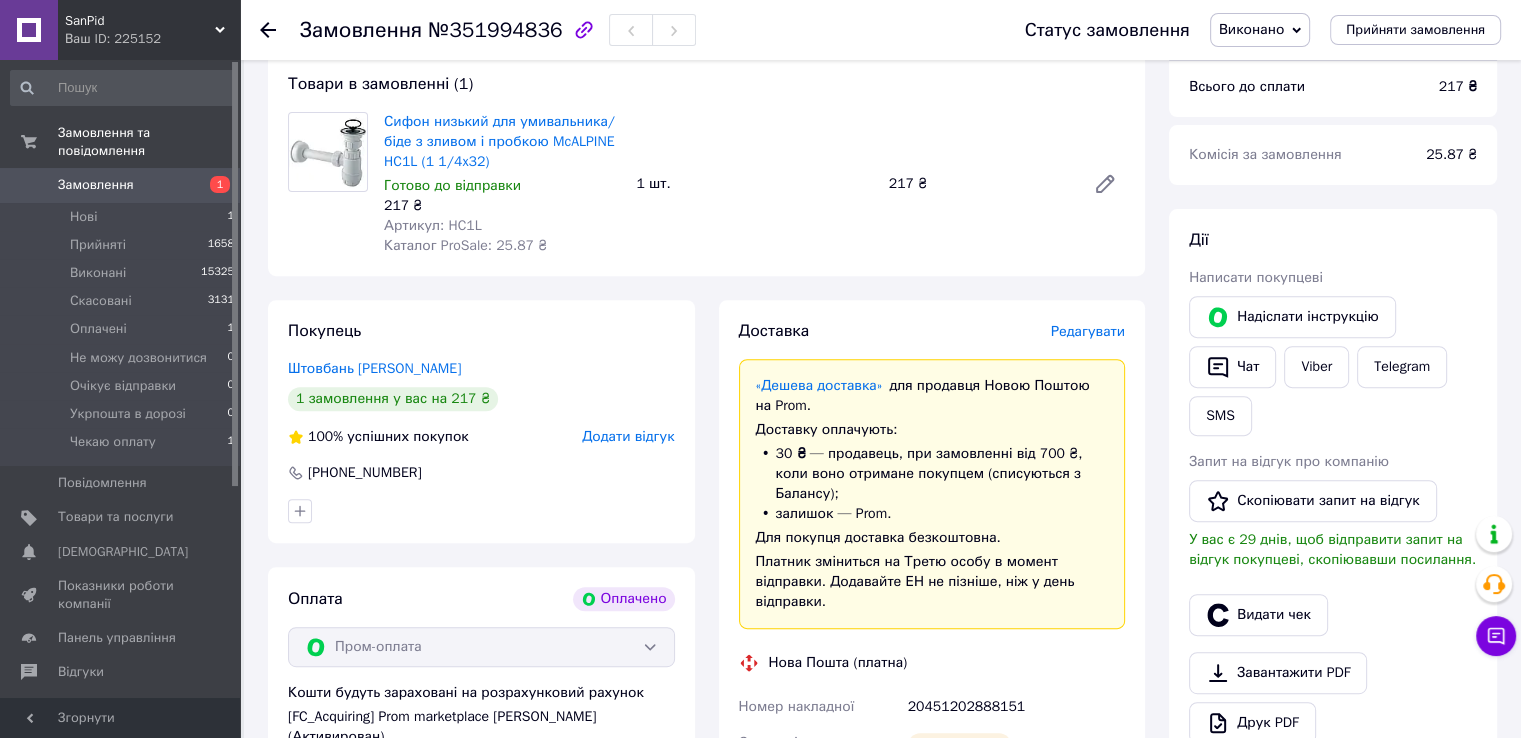 scroll, scrollTop: 976, scrollLeft: 0, axis: vertical 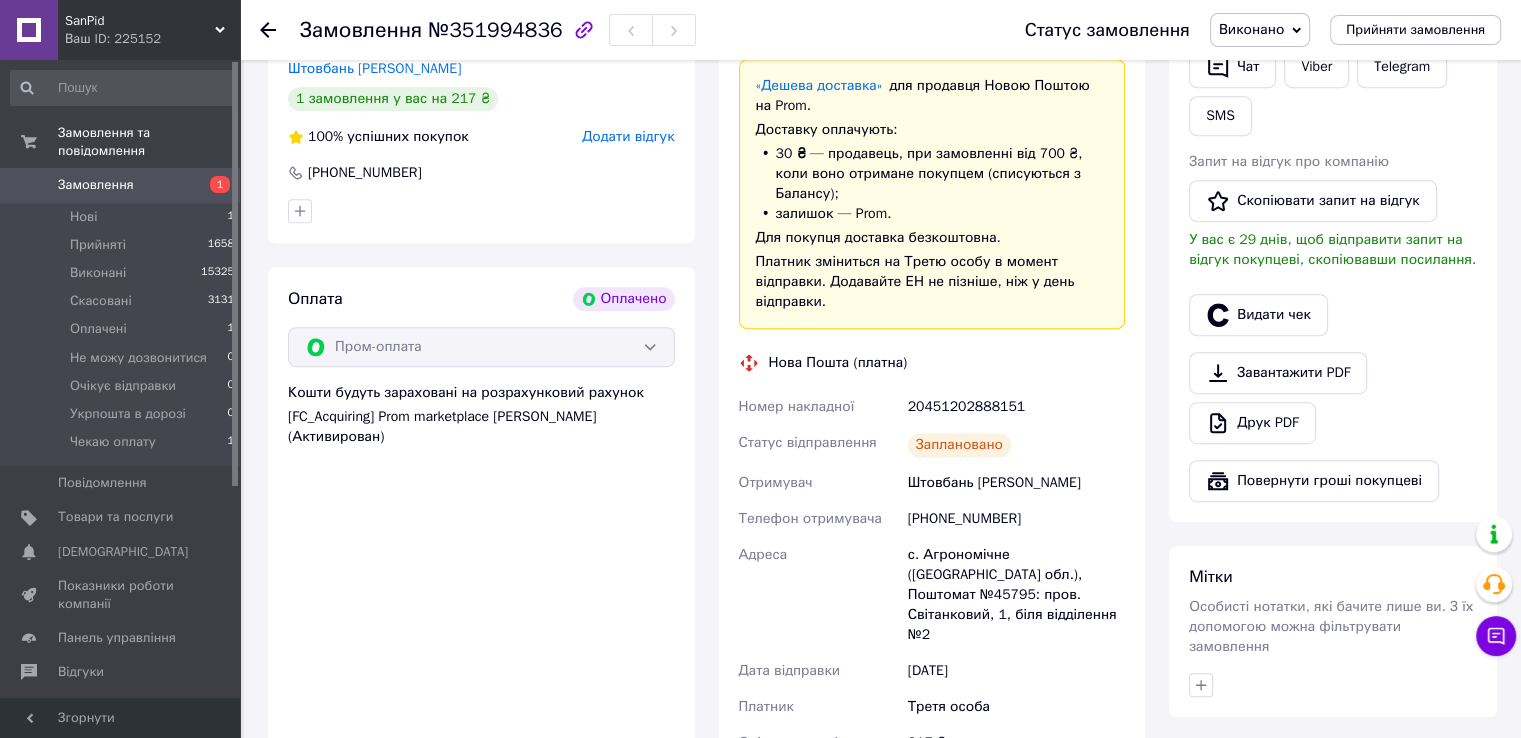 click on "№351994836" at bounding box center (495, 30) 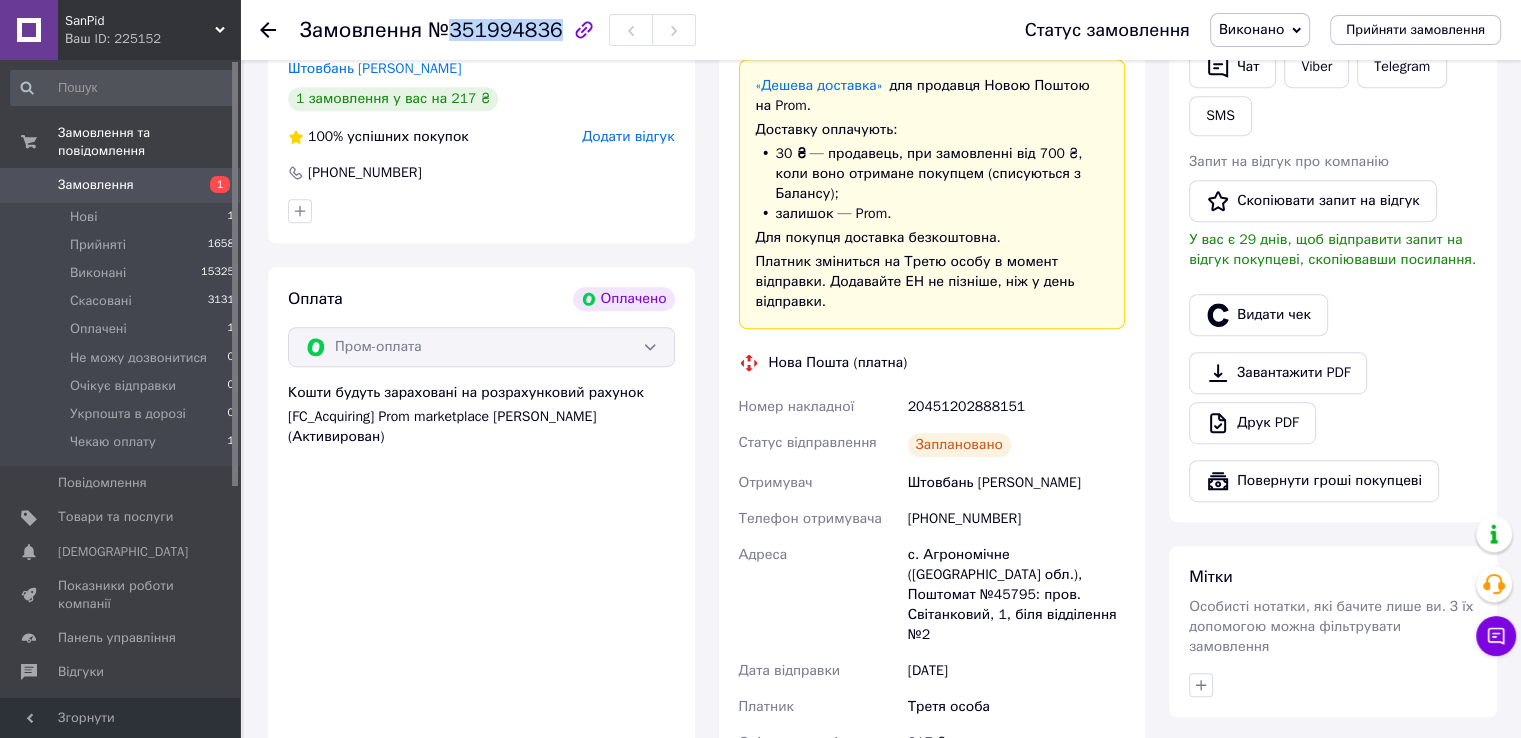 click on "№351994836" at bounding box center [495, 30] 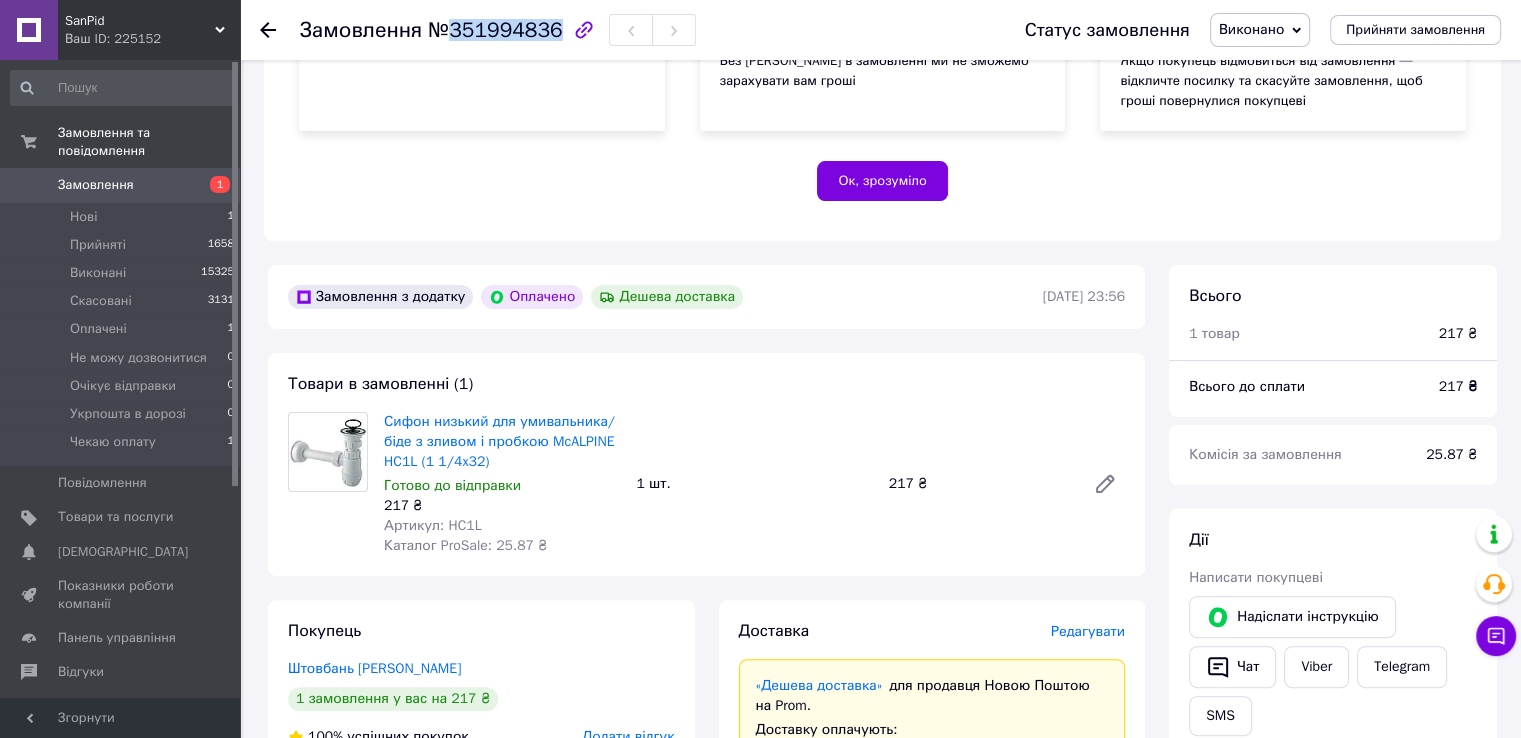 scroll, scrollTop: 0, scrollLeft: 0, axis: both 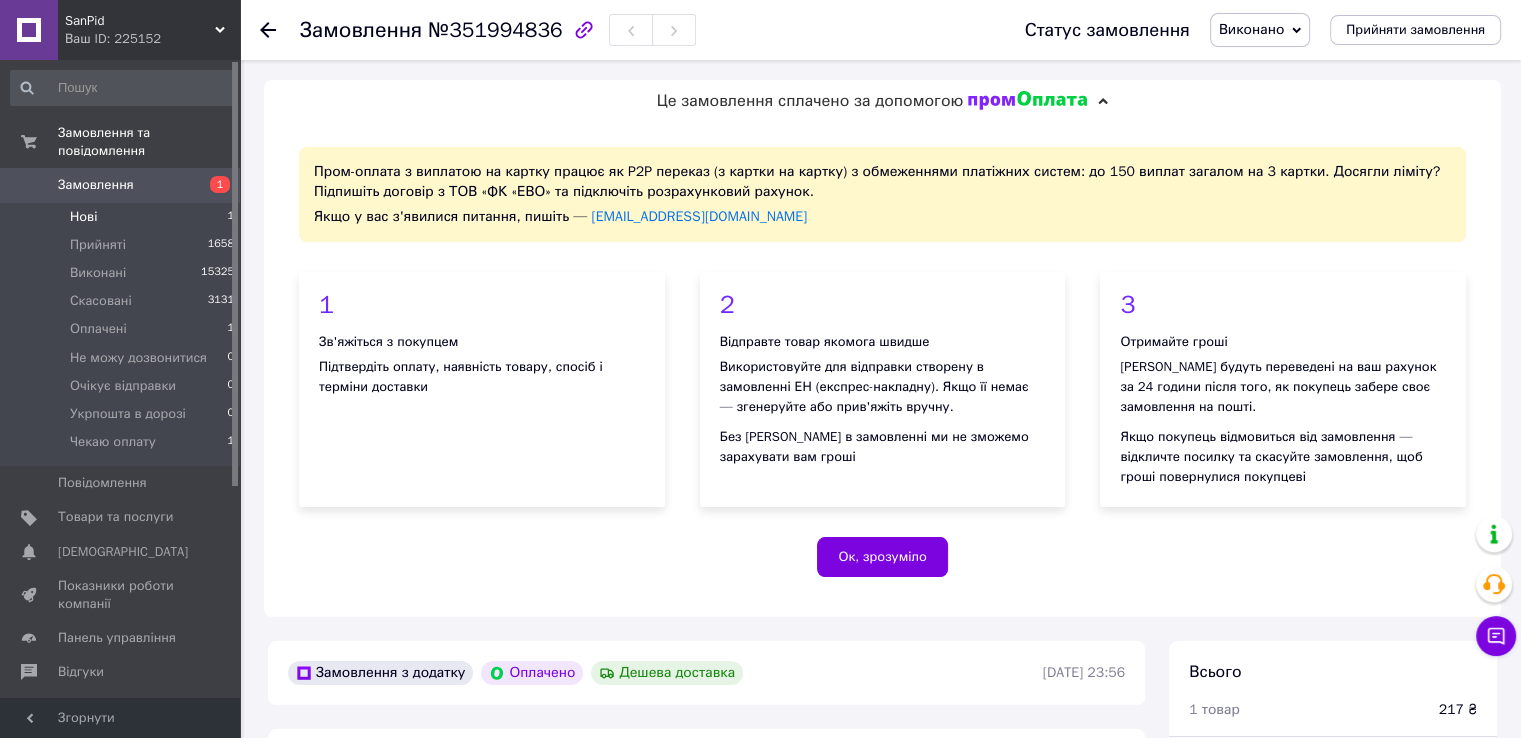 click on "Нові 1" at bounding box center (123, 217) 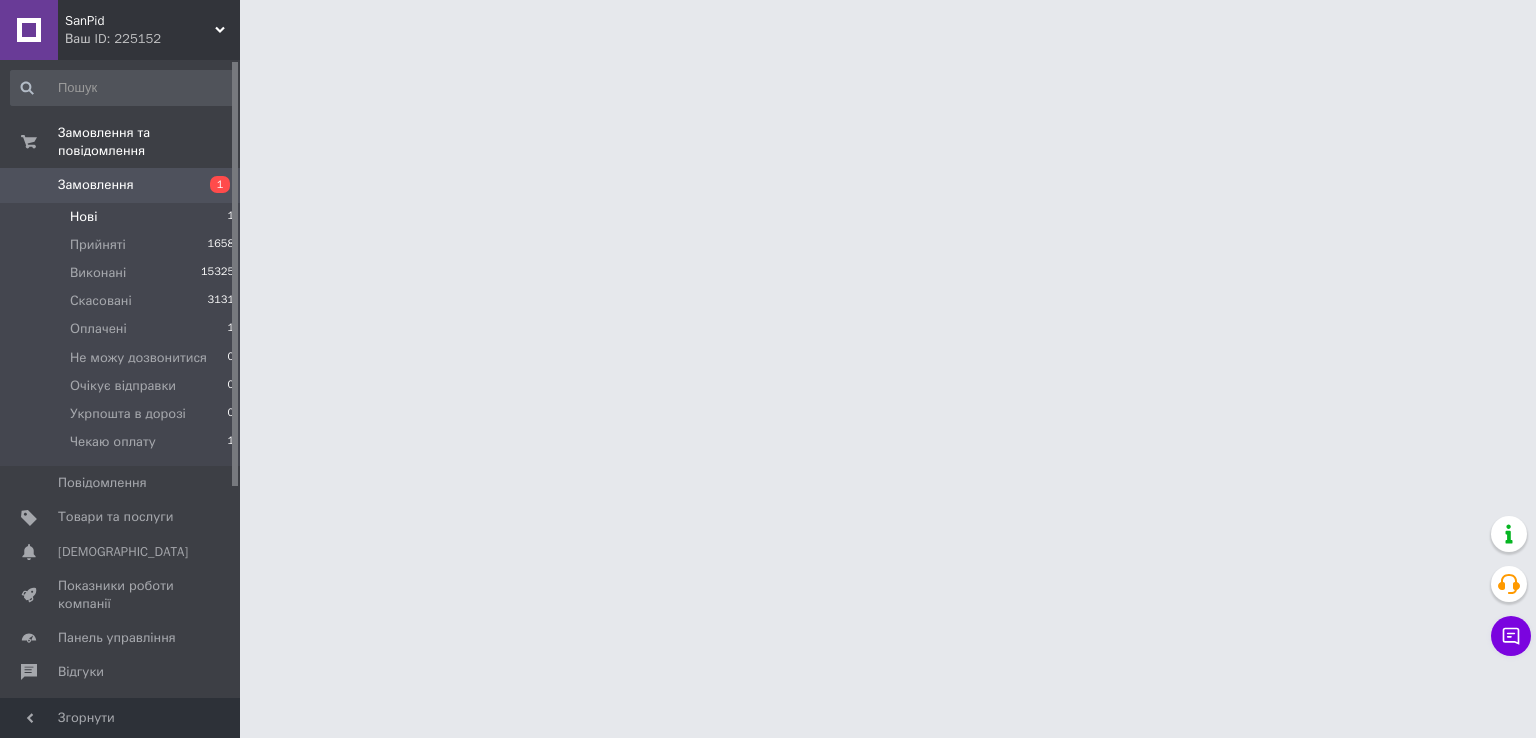 click on "Нові" at bounding box center [83, 217] 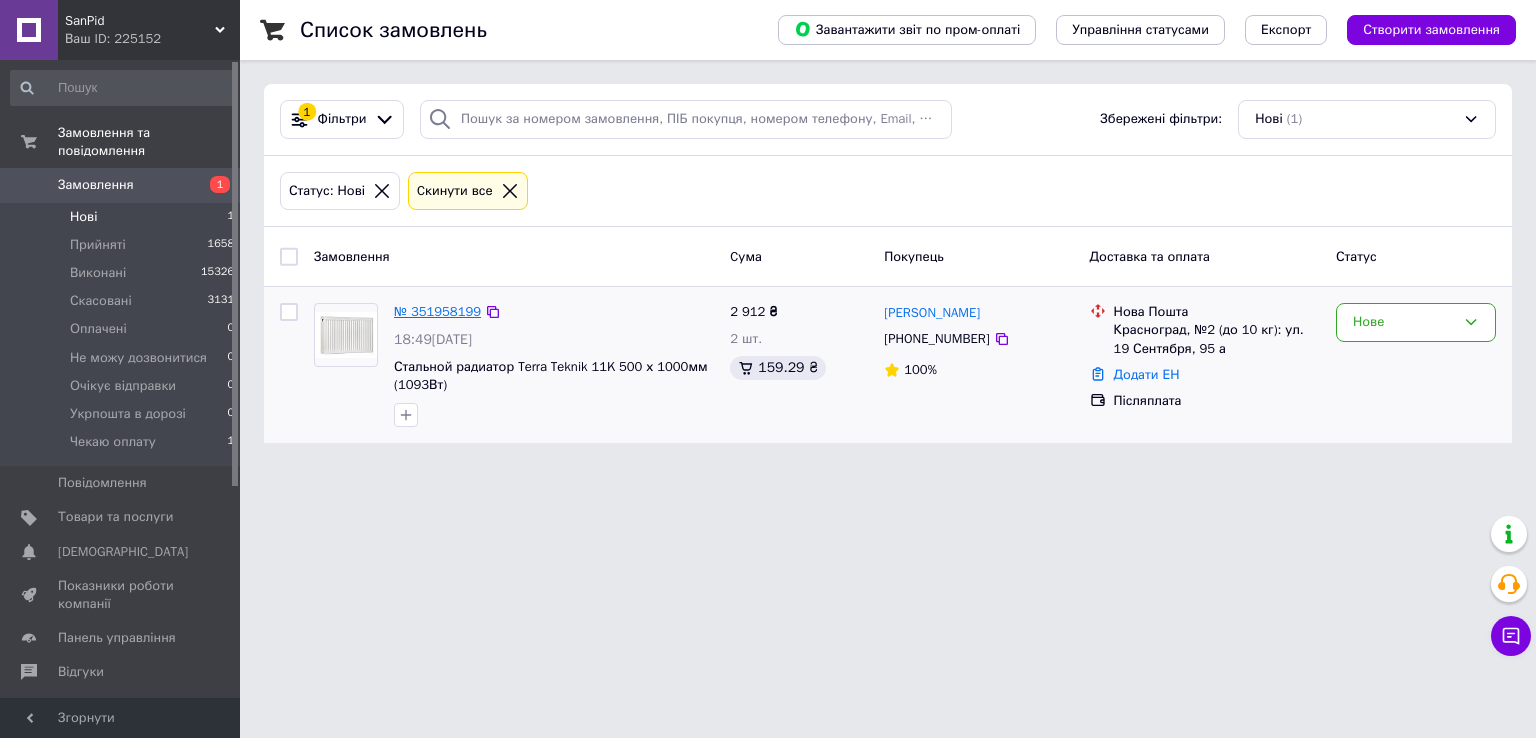 click on "№ 351958199" at bounding box center (437, 311) 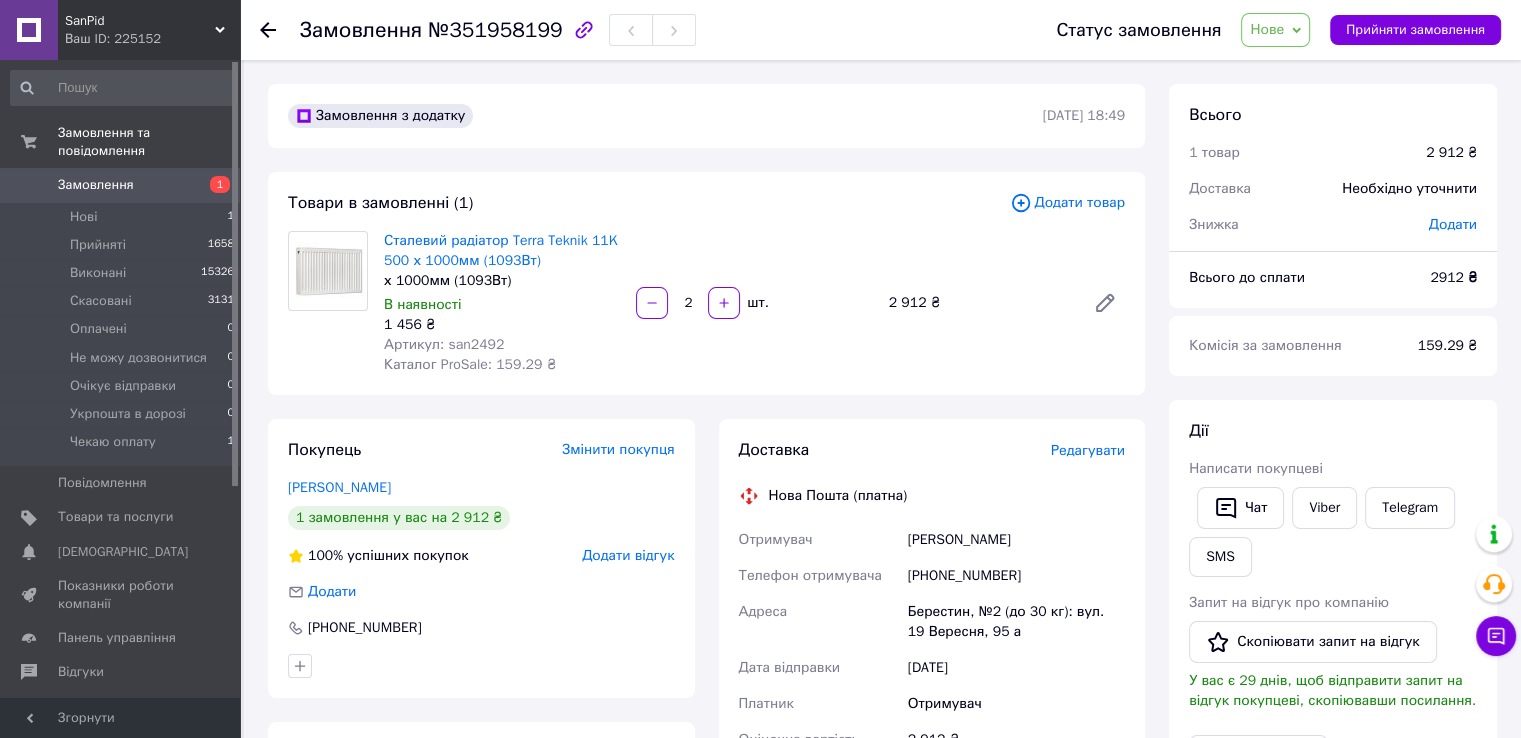 click on "Замовлення з додатку 09.07.2025 | 18:49 Товари в замовленні (1) Додати товар Сталевий радіатор Terra Teknik 11K 500 х 1000мм (1093Вт) х 1000мм (1093Вт) В наявності 1 456 ₴ Артикул: san2492 Каталог ProSale: 159.29 ₴  2   шт. 2 912 ₴ Покупець Змінити покупця Антипова Ирина 1 замовлення у вас на 2 912 ₴ 100%   успішних покупок Додати відгук Додати +380662835250 Оплата Післяплата Доставка Редагувати Нова Пошта (платна) Отримувач Антипова Ирина Телефон отримувача +380662835250 Адреса Берестин, №2 (до 30 кг): вул. 19 Вересня, 95 а Дата відправки 10.07.2025 Платник Отримувач Оціночна вартість 2 912 ₴ Сума післяплати 2 912 ₴ 78.24 ₴ 2912" at bounding box center [706, 761] 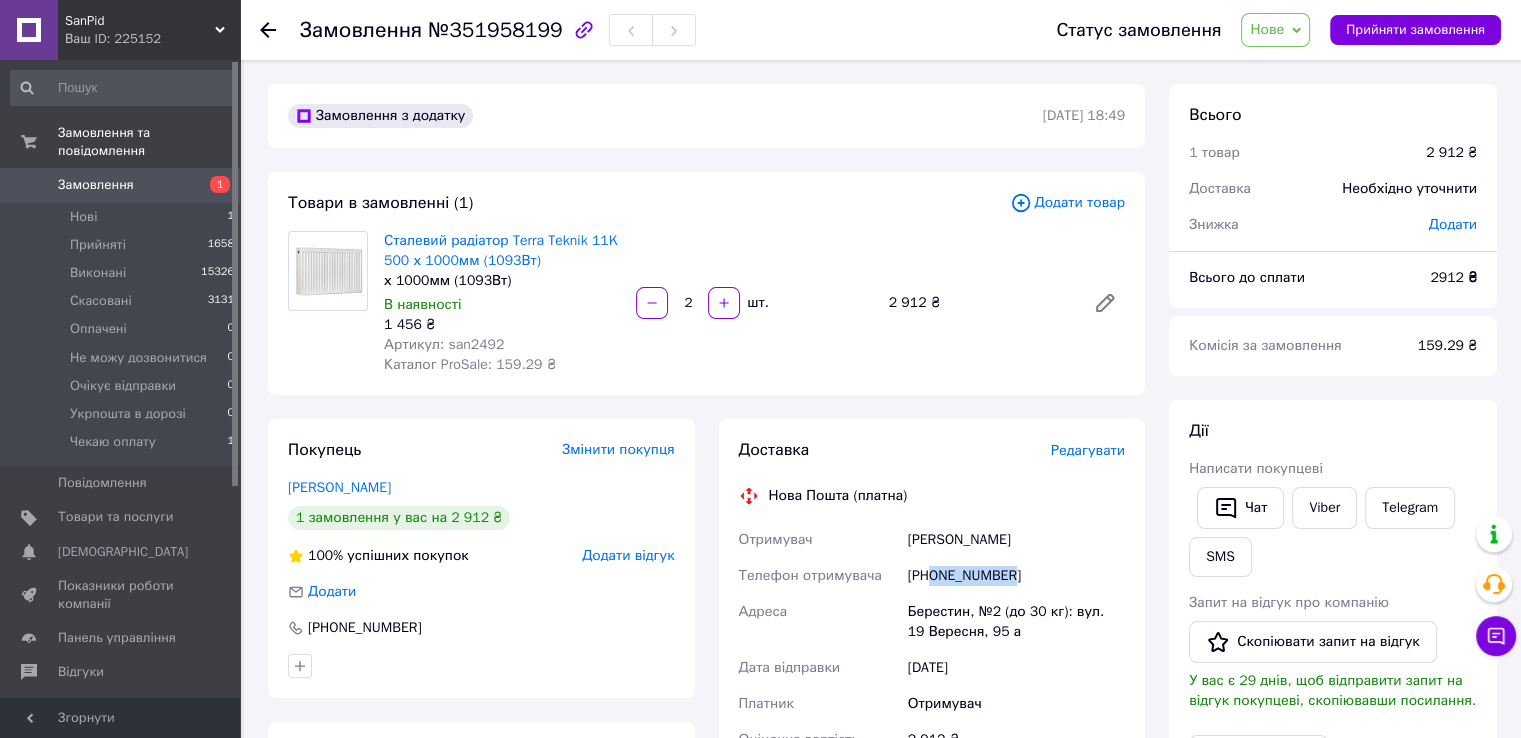drag, startPoint x: 1016, startPoint y: 572, endPoint x: 932, endPoint y: 574, distance: 84.0238 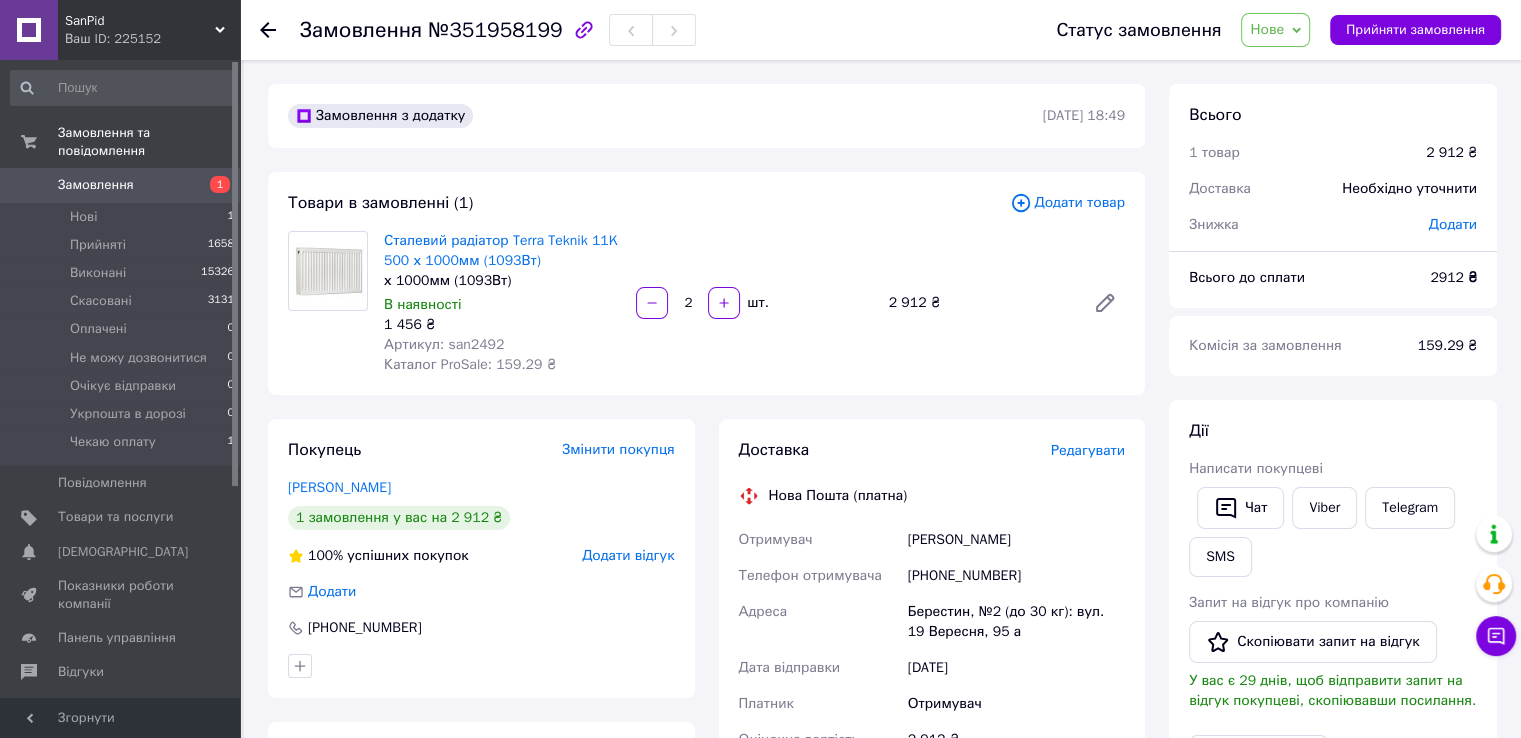 click on "Замовлення з додатку 09.07.2025 | 18:49 Товари в замовленні (1) Додати товар Сталевий радіатор Terra Teknik 11K 500 х 1000мм (1093Вт) х 1000мм (1093Вт) В наявності 1 456 ₴ Артикул: san2492 Каталог ProSale: 159.29 ₴  2   шт. 2 912 ₴ Покупець Змінити покупця Антипова Ирина 1 замовлення у вас на 2 912 ₴ 100%   успішних покупок Додати відгук Додати +380662835250 Оплата Післяплата Доставка Редагувати Нова Пошта (платна) Отримувач Антипова Ирина Телефон отримувача +380662835250 Адреса Берестин, №2 (до 30 кг): вул. 19 Вересня, 95 а Дата відправки 10.07.2025 Платник Отримувач Оціночна вартість 2 912 ₴ Сума післяплати 2 912 ₴ 78.24 ₴ 2912" at bounding box center [706, 761] 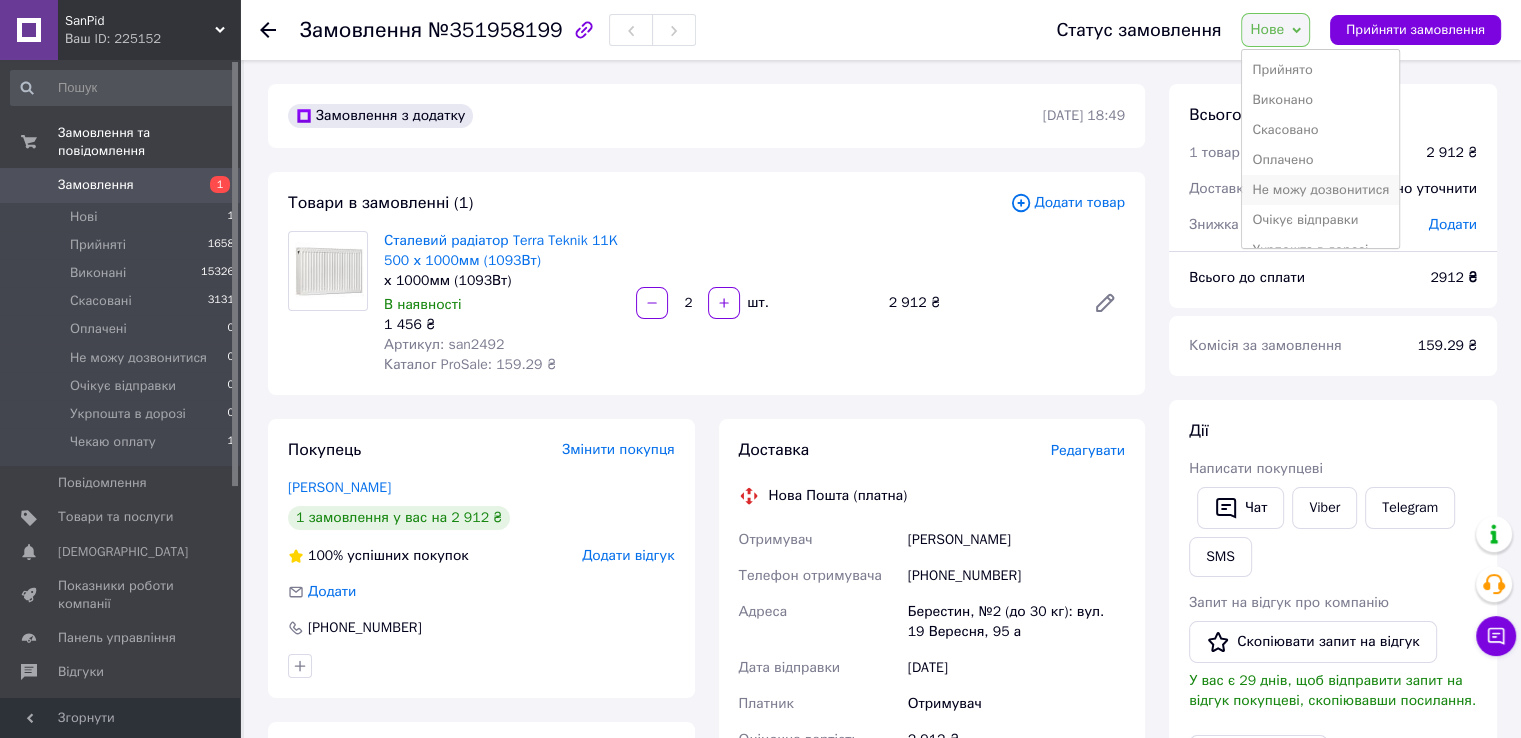 click on "Не можу дозвонитися" at bounding box center (1320, 190) 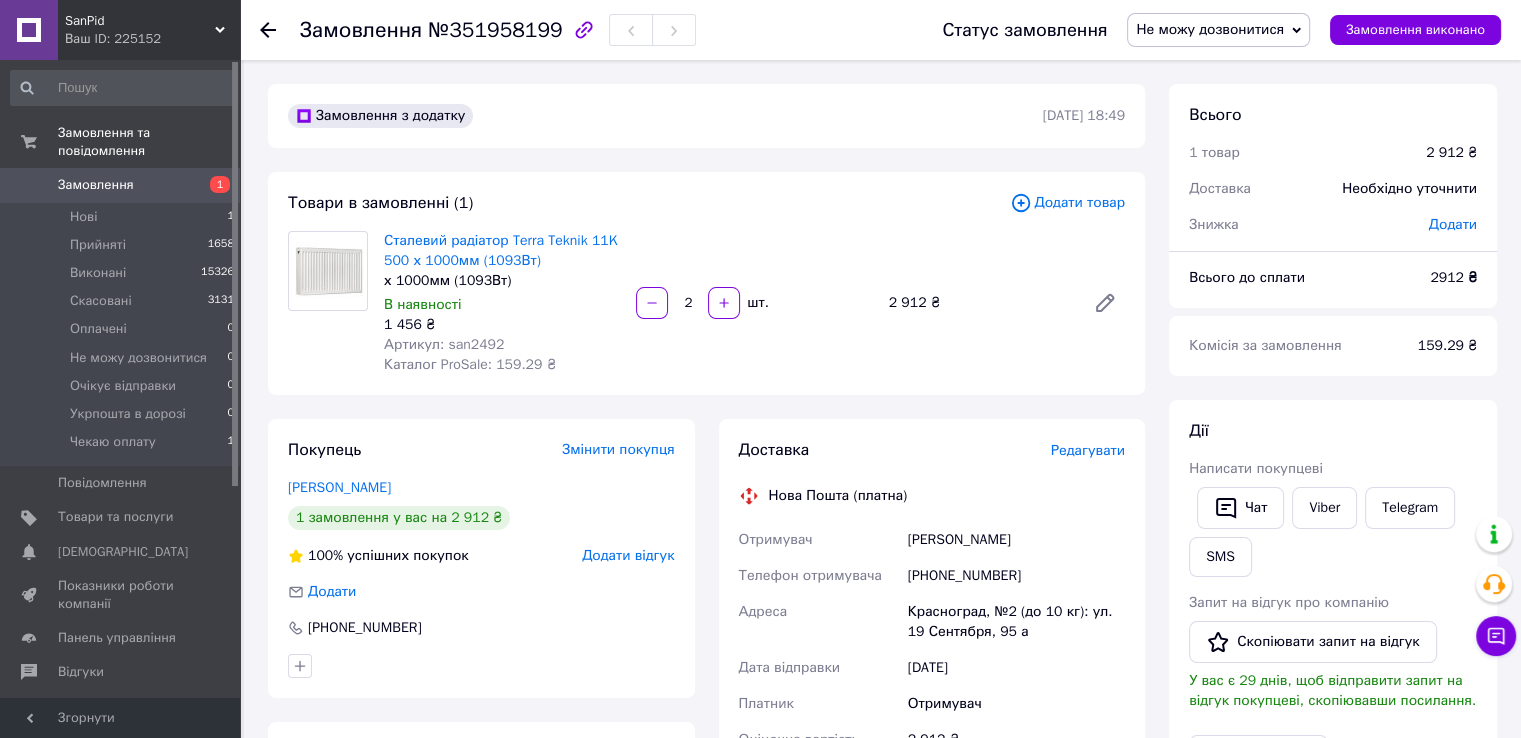 click on "[DATE]" at bounding box center (1016, 668) 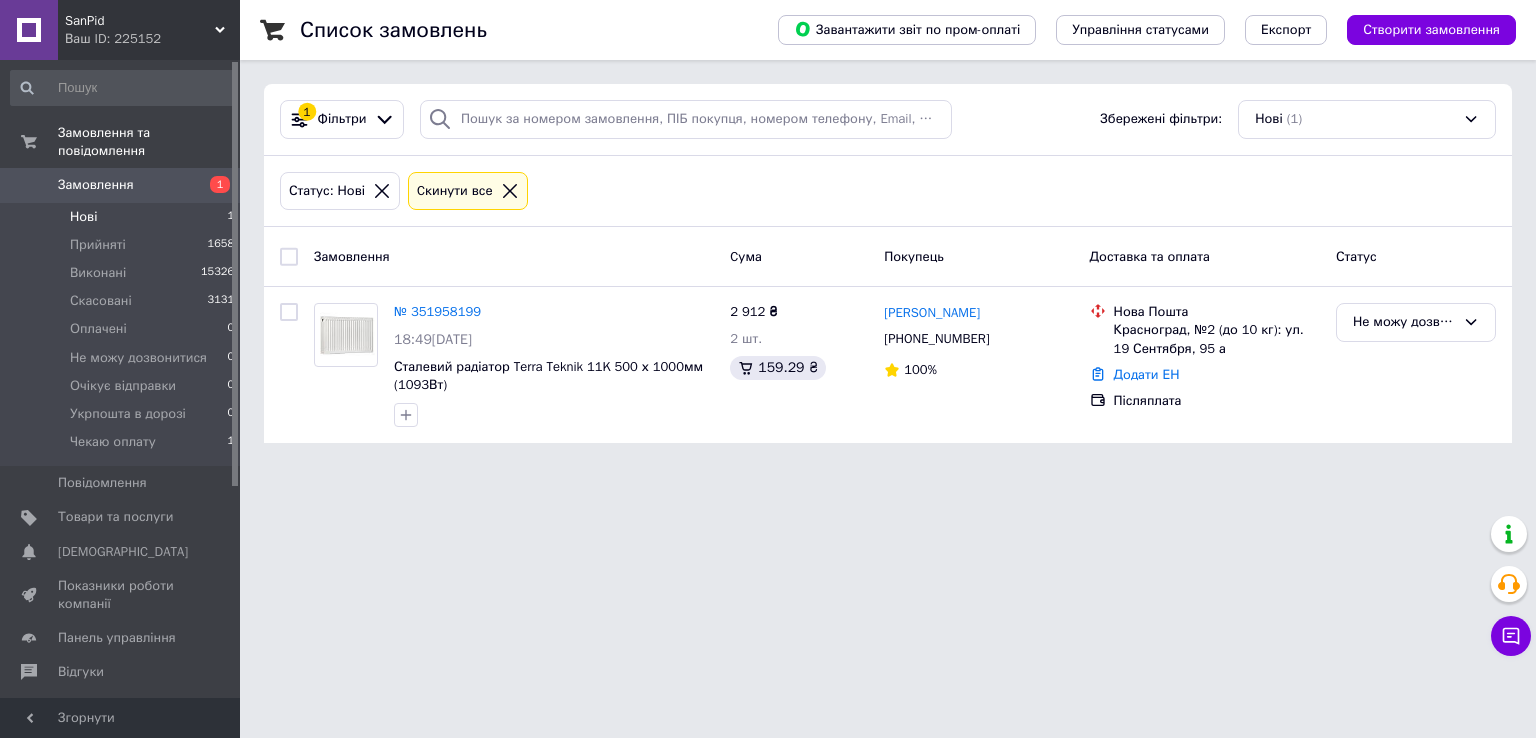 click on "SanPid Ваш ID: 225152 Сайт SanPid Кабінет покупця Перевірити стан системи Сторінка на порталі Довідка Вийти Замовлення та повідомлення Замовлення 1 Нові 1 Прийняті 1658 Виконані 15326 Скасовані 3131 Оплачені 0 Не можу дозвонитися 0 Очікує відправки 0 Укрпошта в дорозі 0 Чекаю оплату 1 Повідомлення 0 Товари та послуги Сповіщення 0 0 Показники роботи компанії Панель управління Відгуки Клієнти Каталог ProSale Аналітика Інструменти веб-майстра та SEO Управління сайтом Гаманець компанії Маркет Налаштування Тарифи та рахунки   1 (1)" at bounding box center (768, 233) 